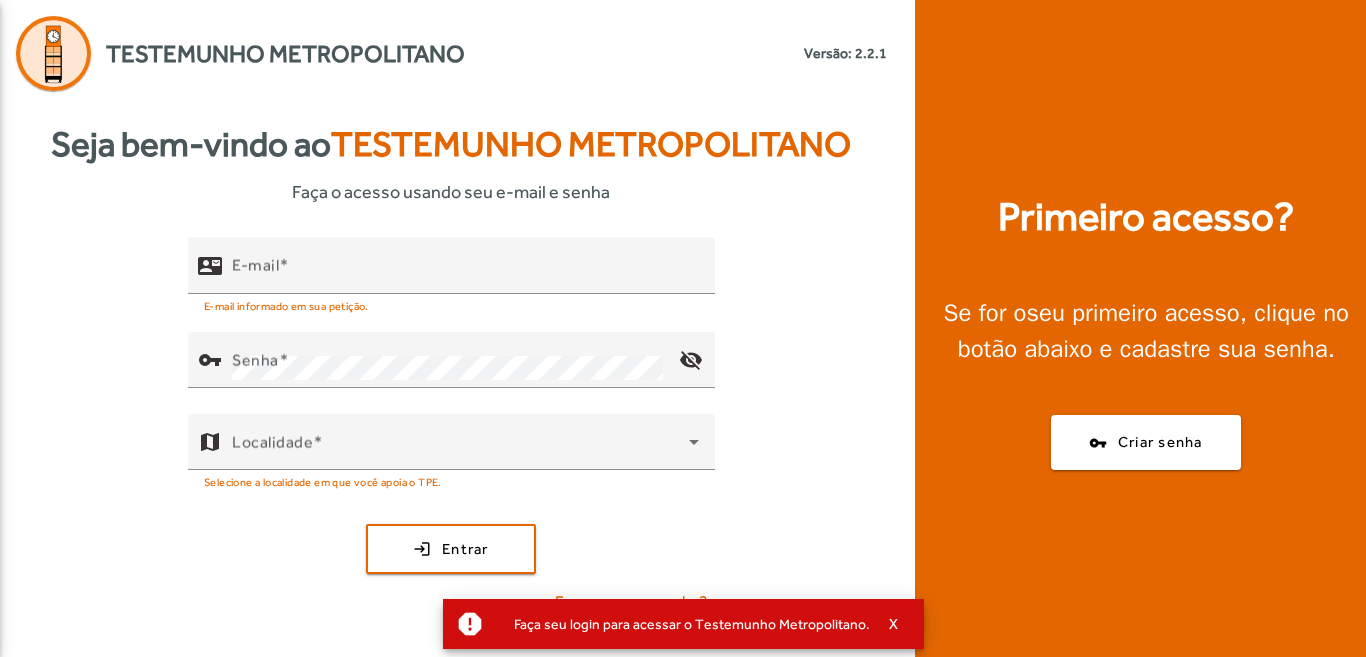 scroll, scrollTop: 0, scrollLeft: 0, axis: both 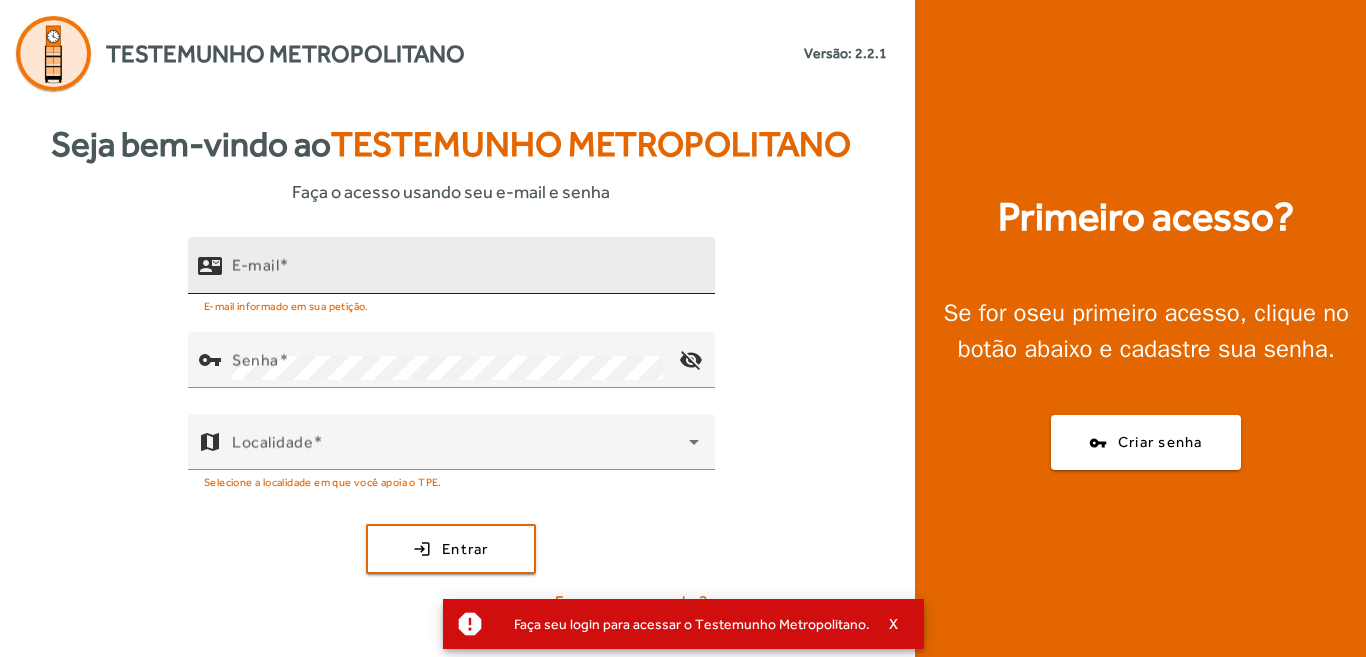 click at bounding box center (284, 265) 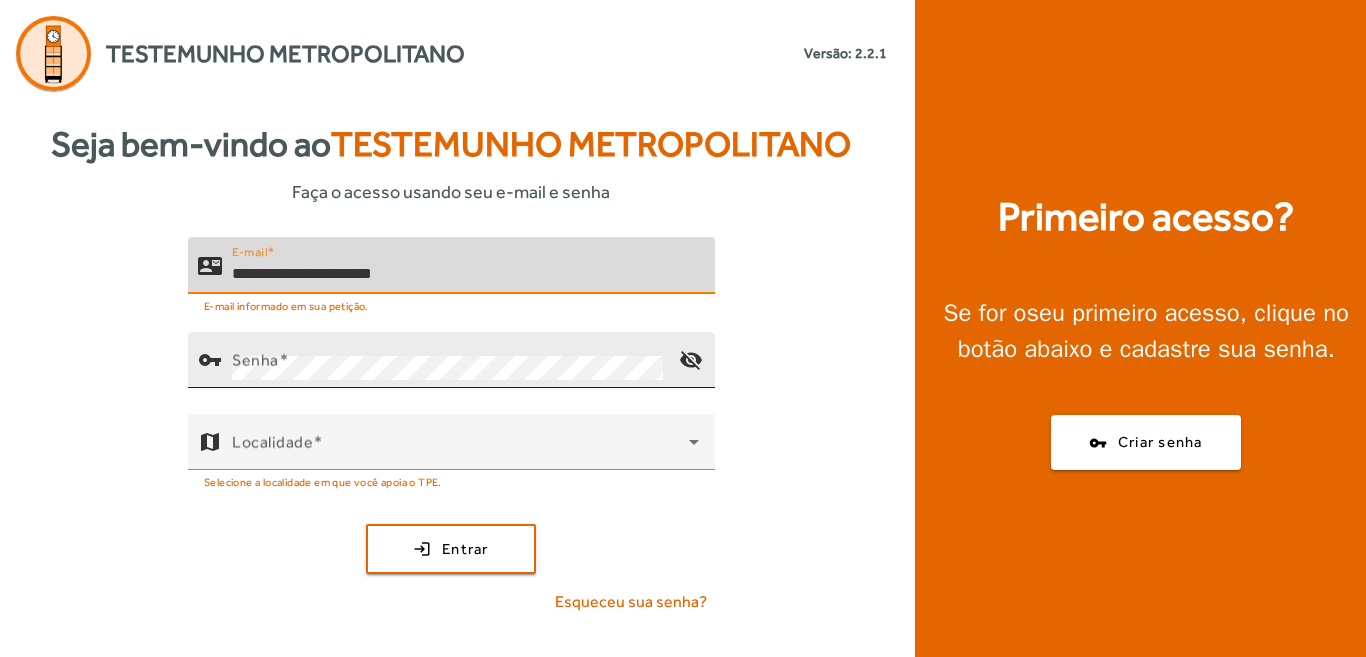 type on "**********" 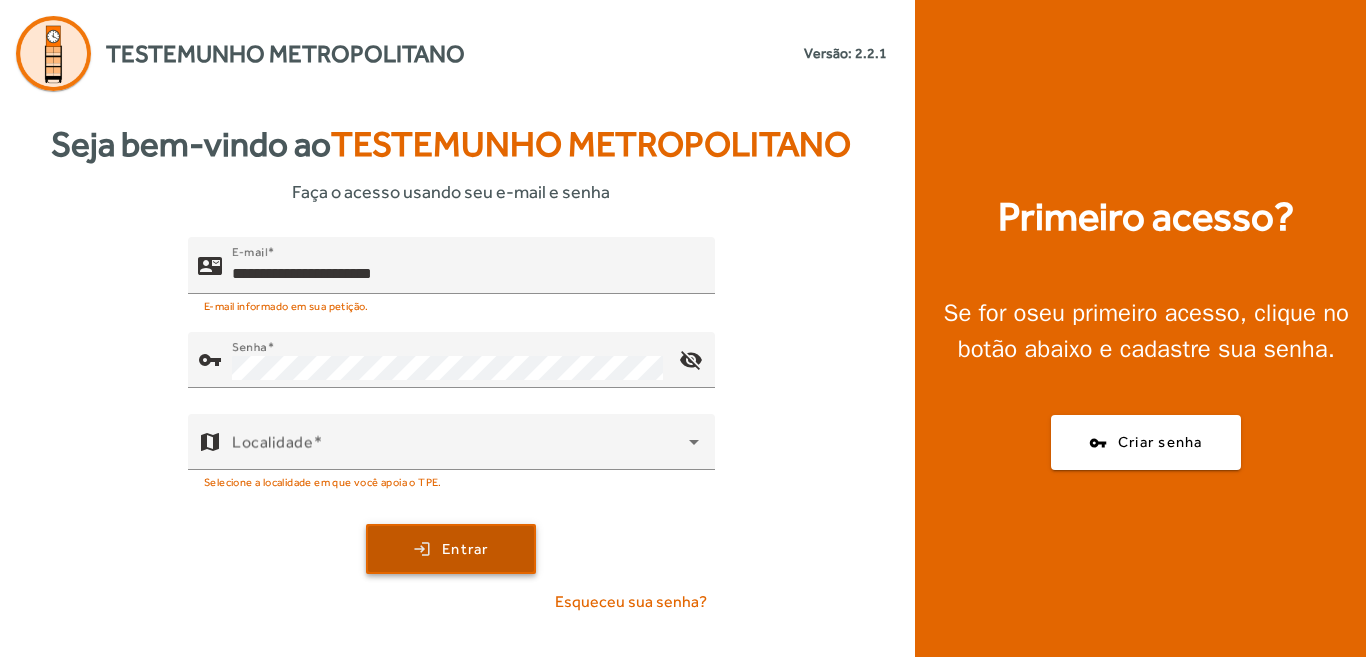 click on "Entrar" 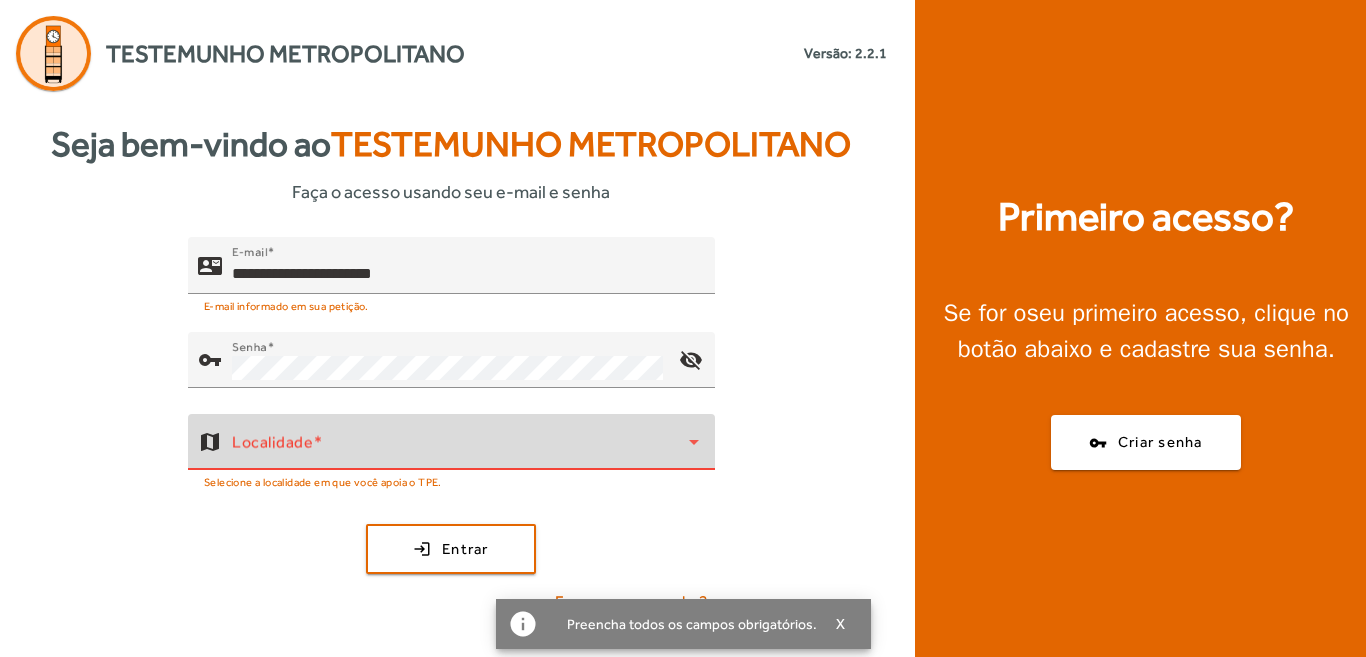 click 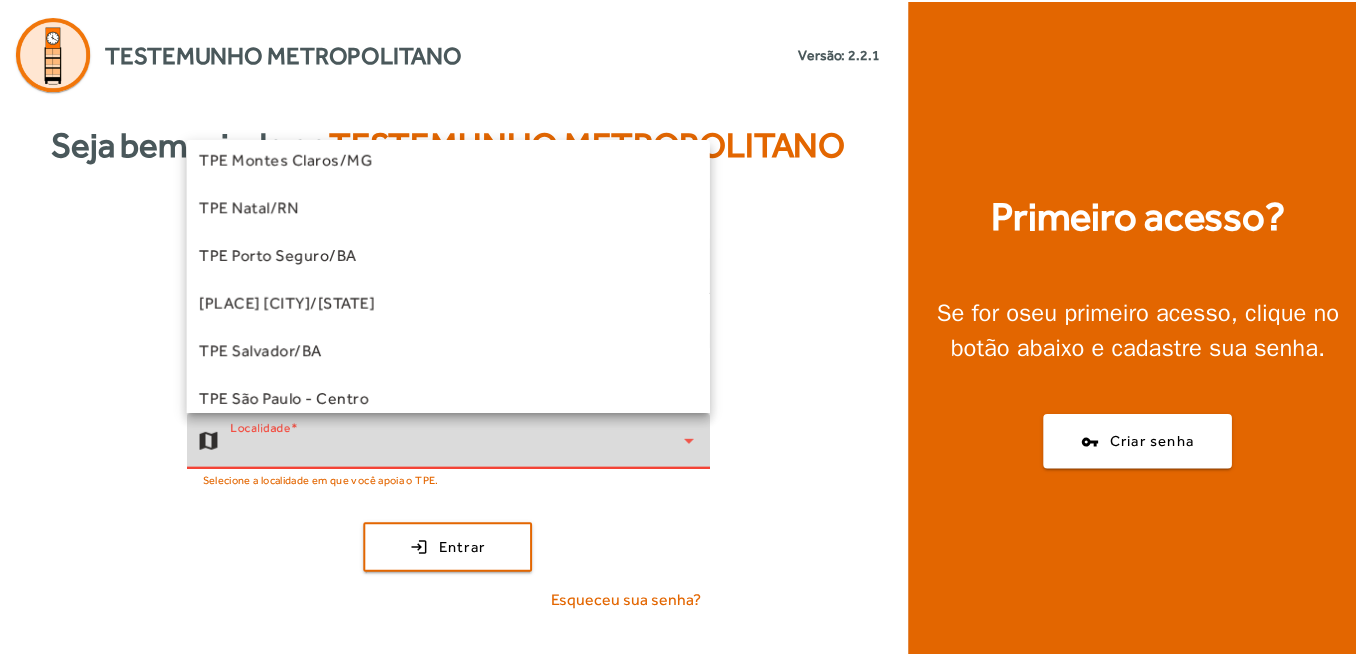scroll, scrollTop: 300, scrollLeft: 0, axis: vertical 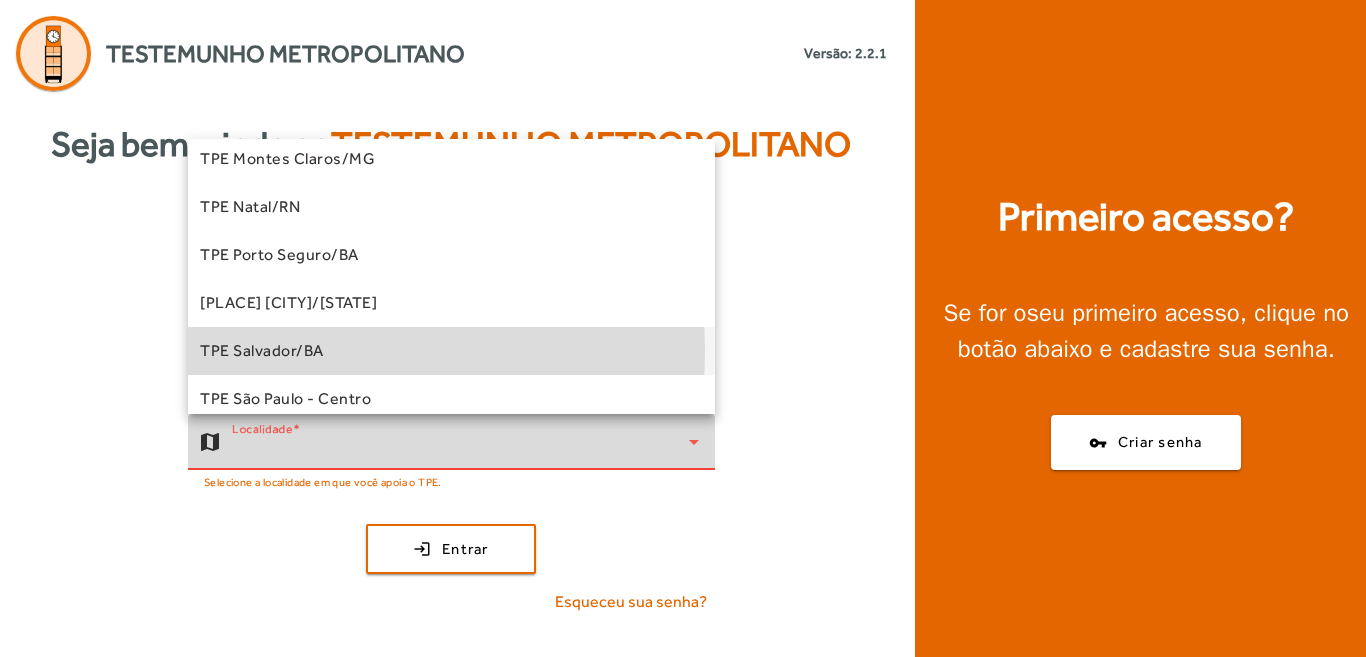 click on "TPE Salvador/BA" at bounding box center [262, 351] 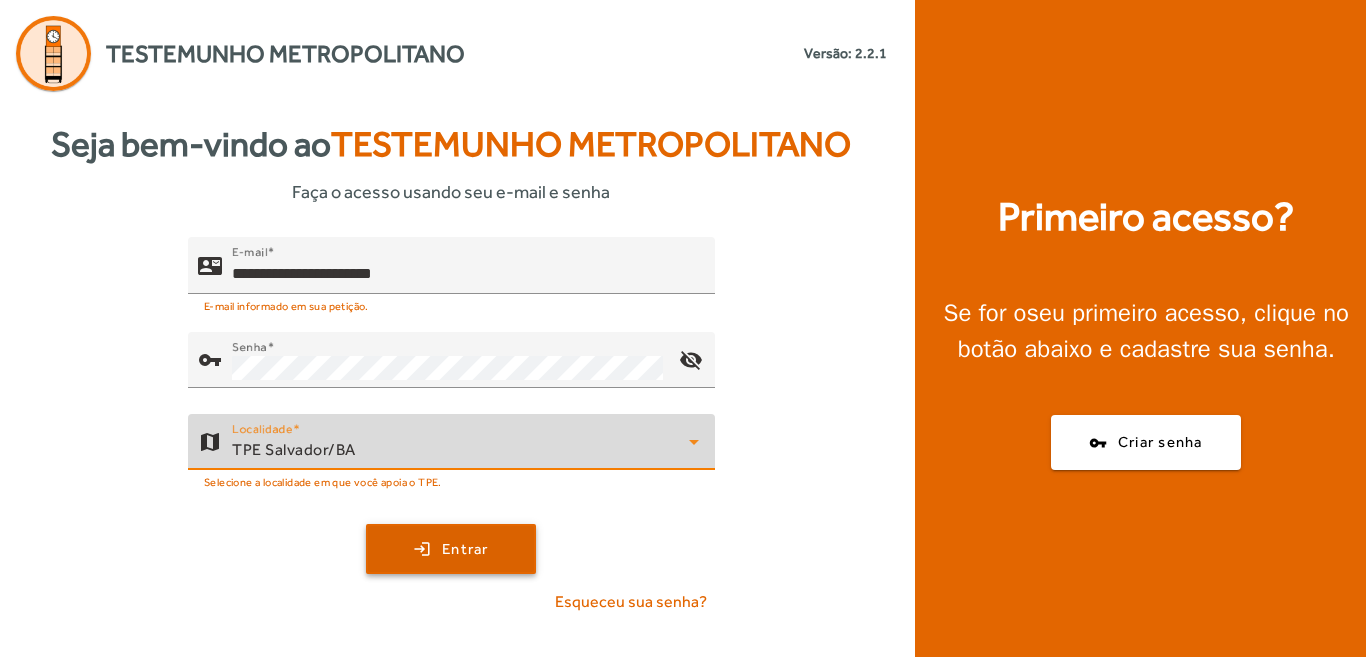click on "Entrar" 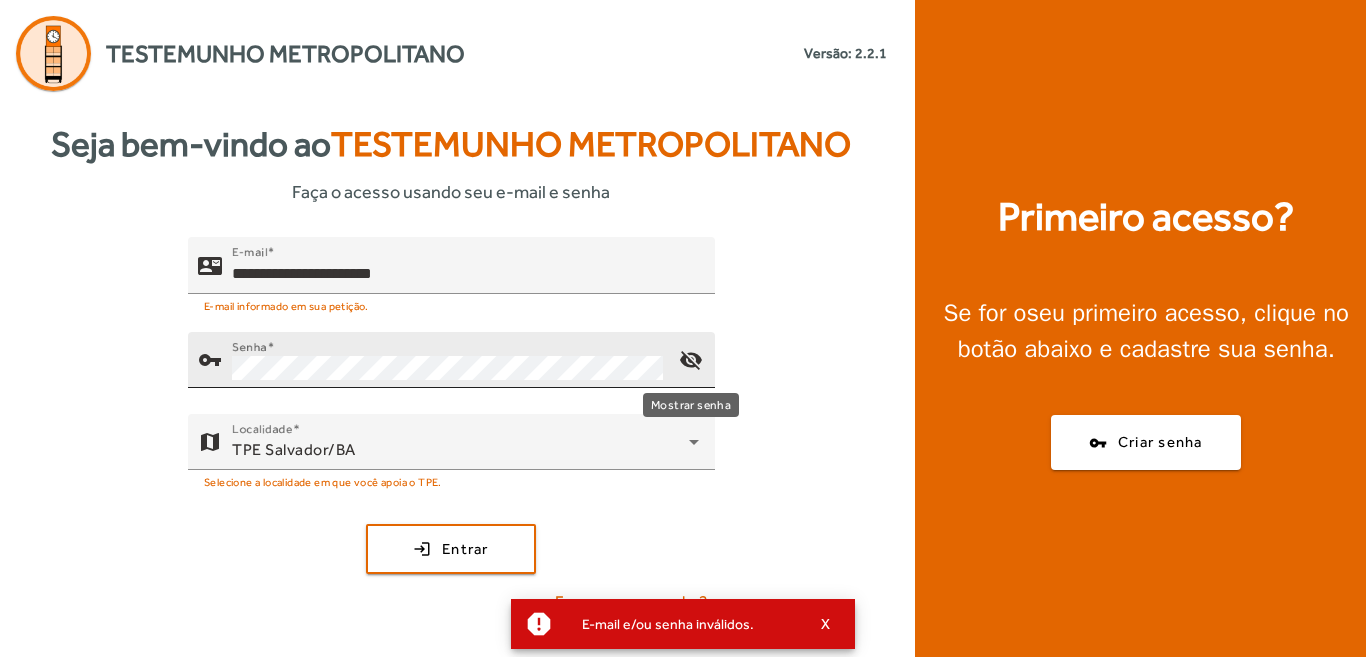 click on "visibility_off" 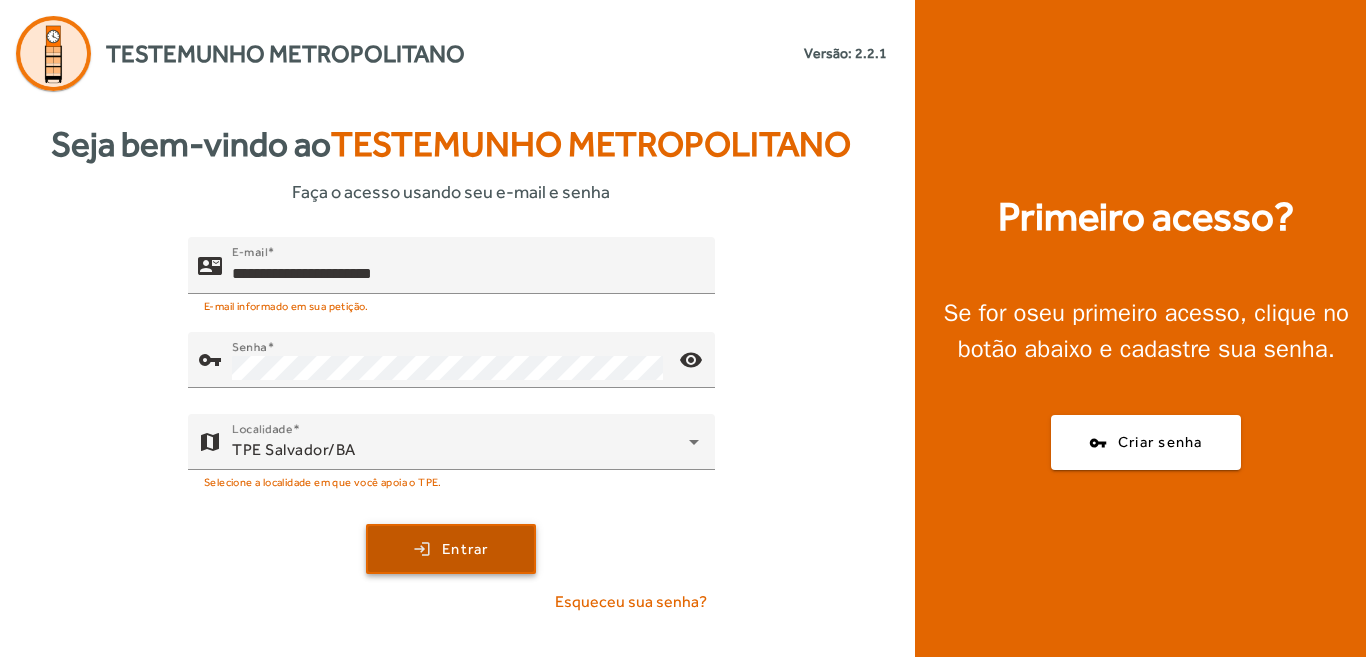 click on "Entrar" 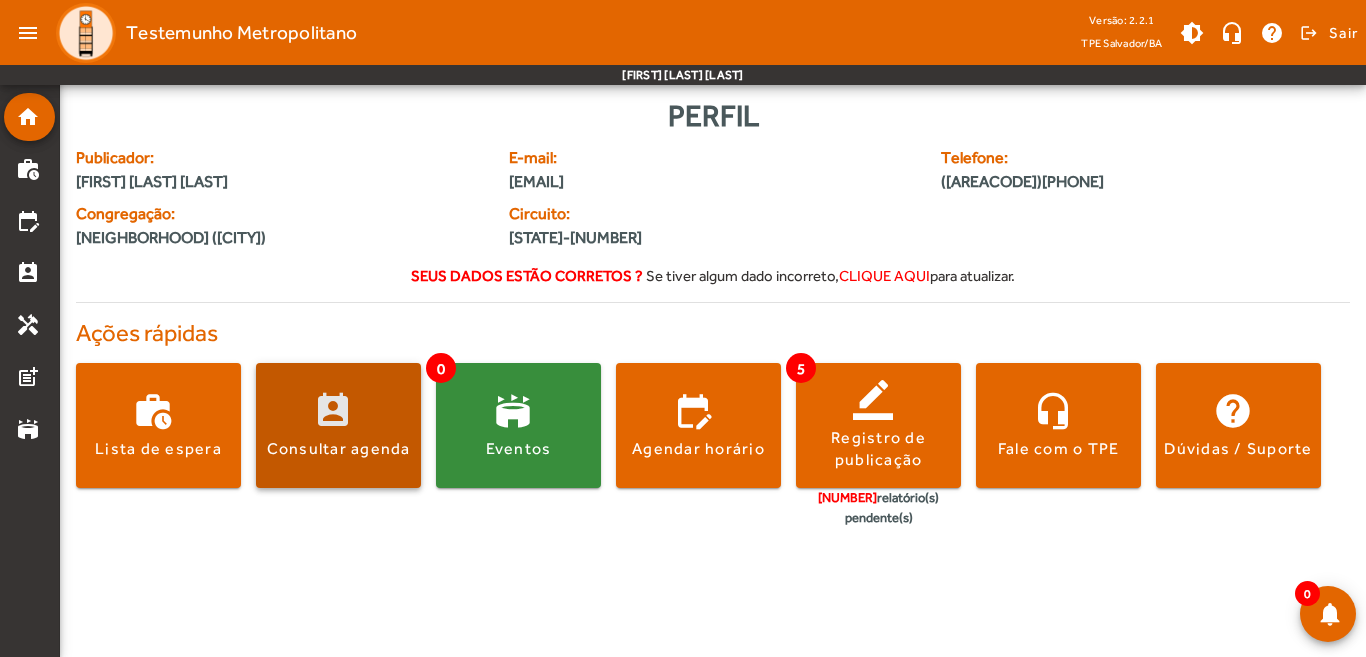 click on "Consultar agenda" 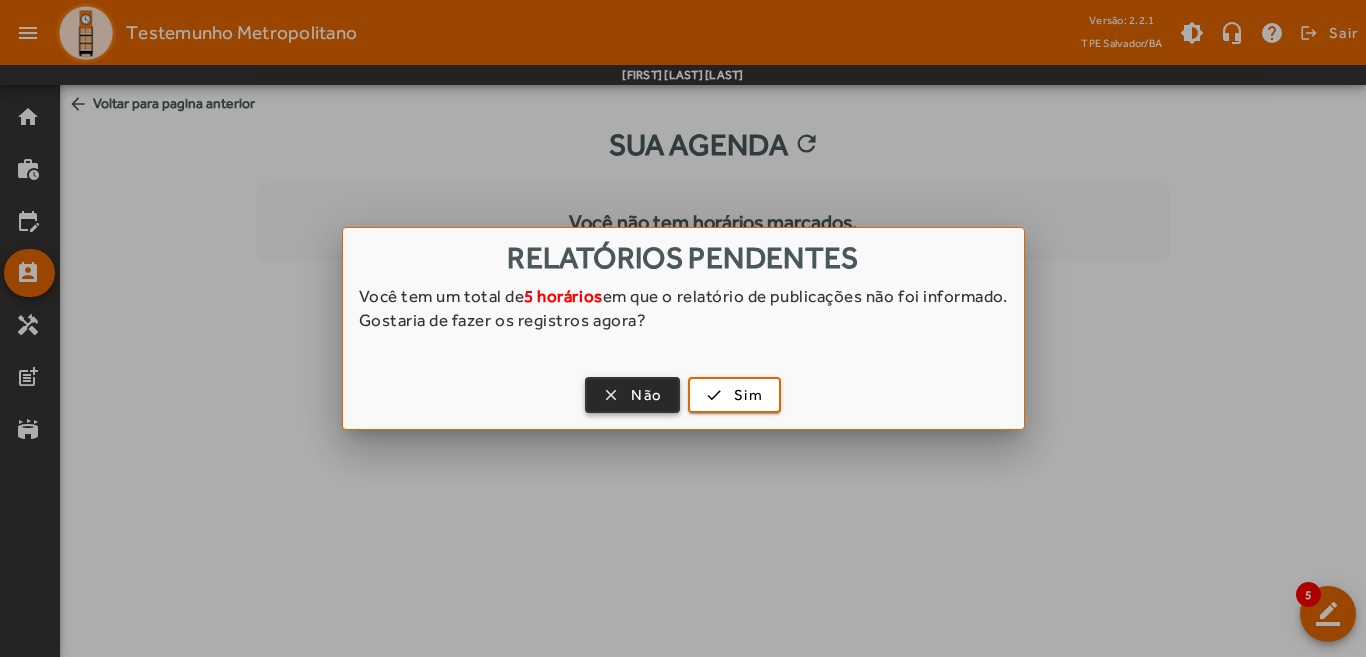 click at bounding box center (632, 395) 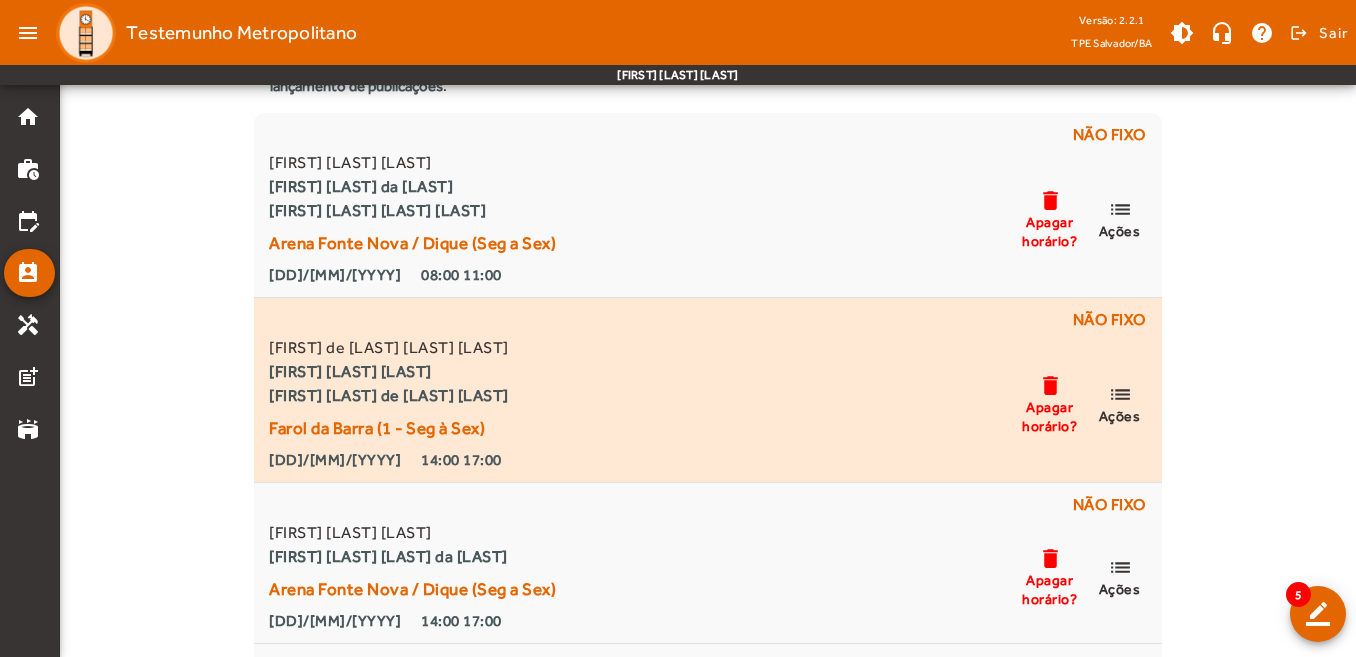 scroll, scrollTop: 0, scrollLeft: 0, axis: both 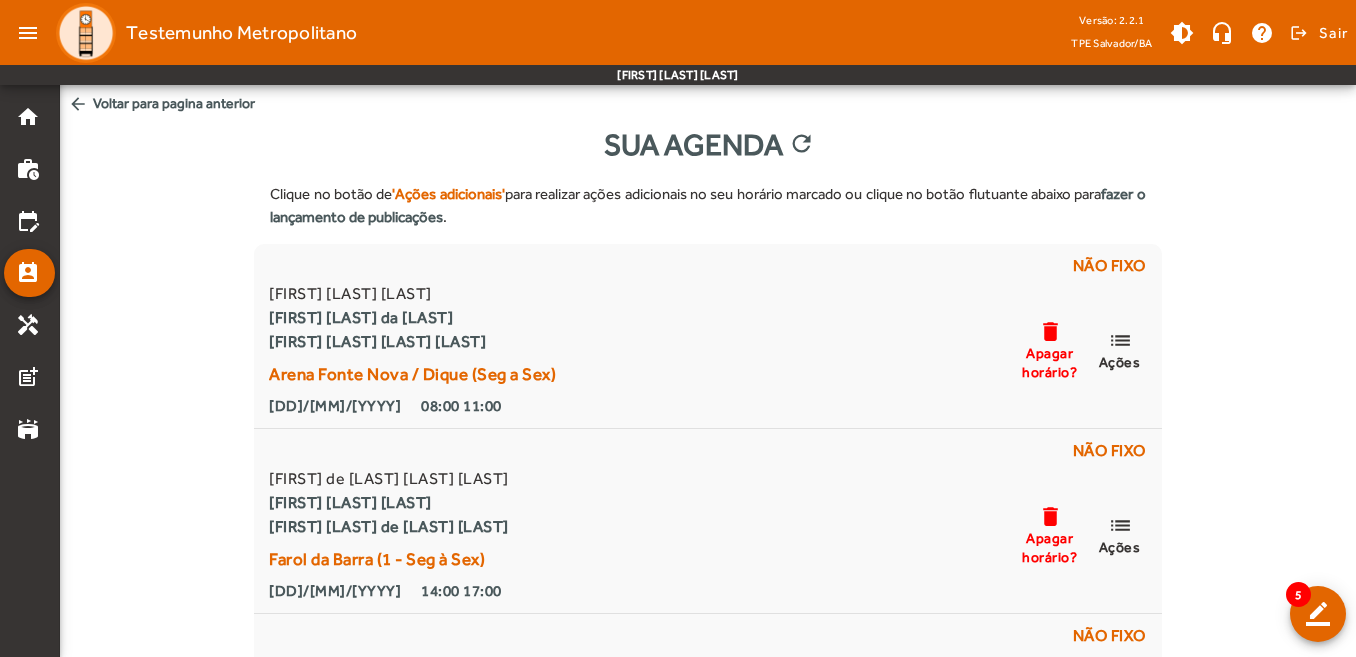 click on "arrow_back  Voltar para pagina anterior" 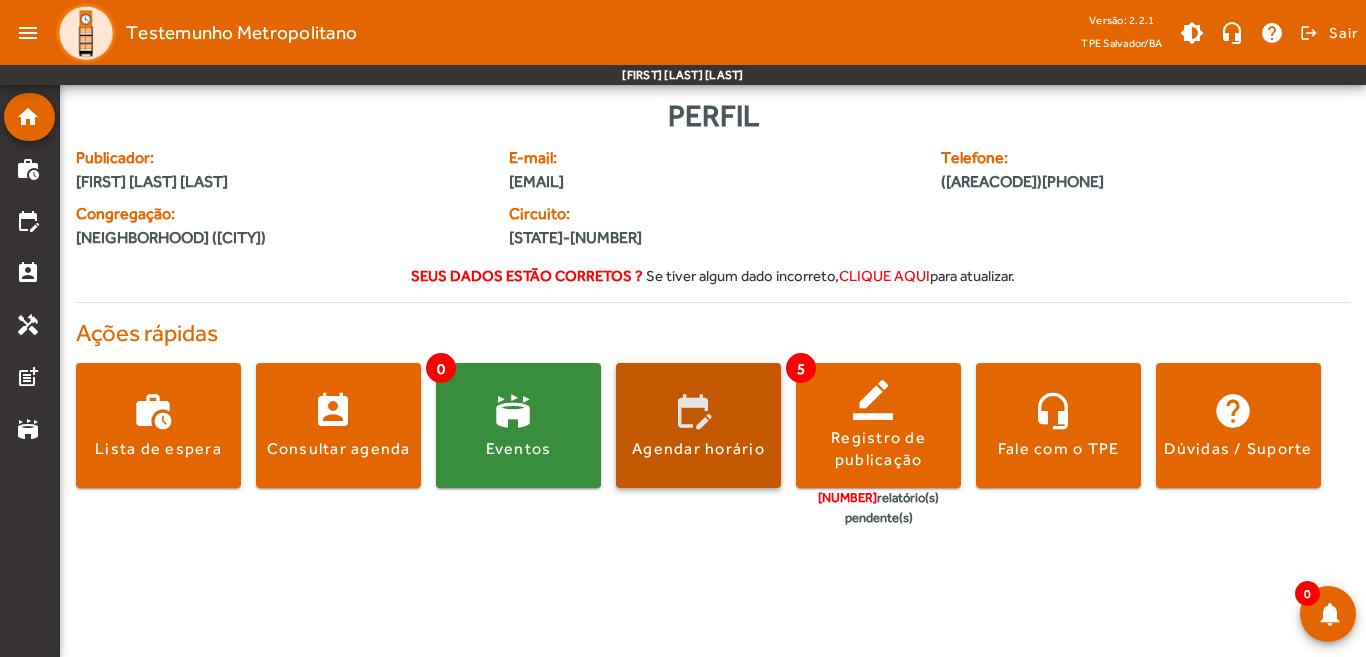 click on "Agendar horário" 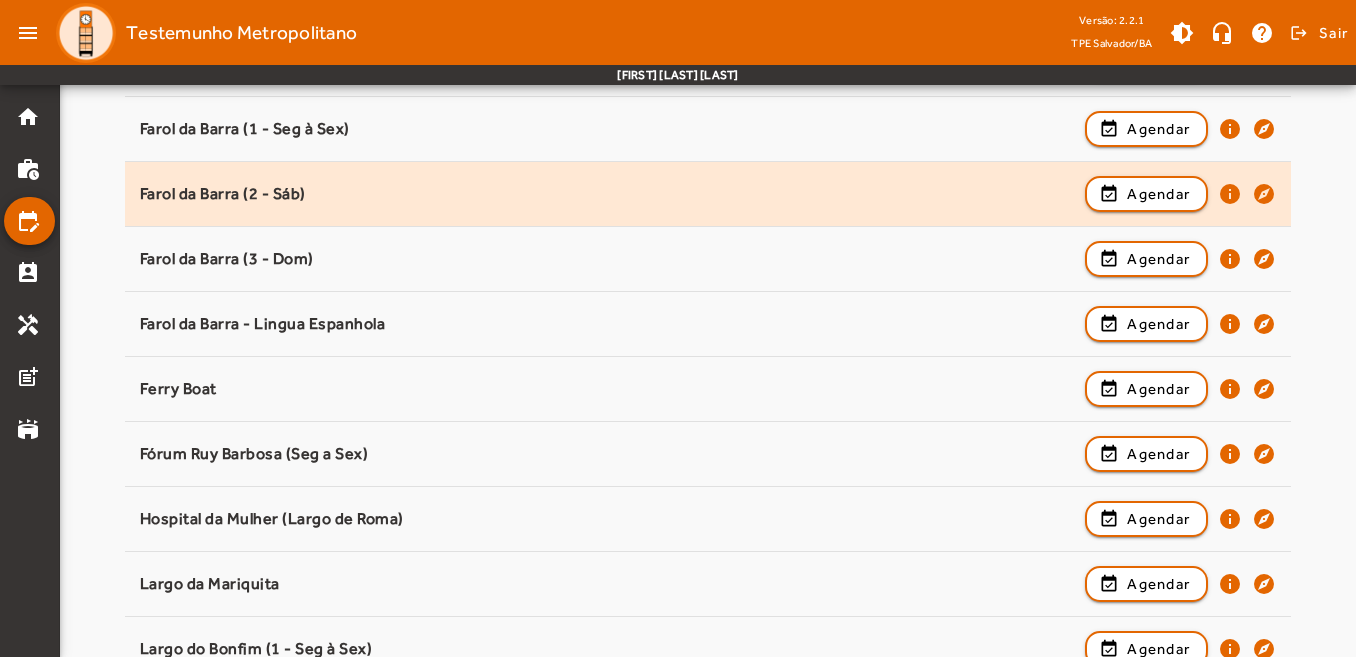 scroll, scrollTop: 800, scrollLeft: 0, axis: vertical 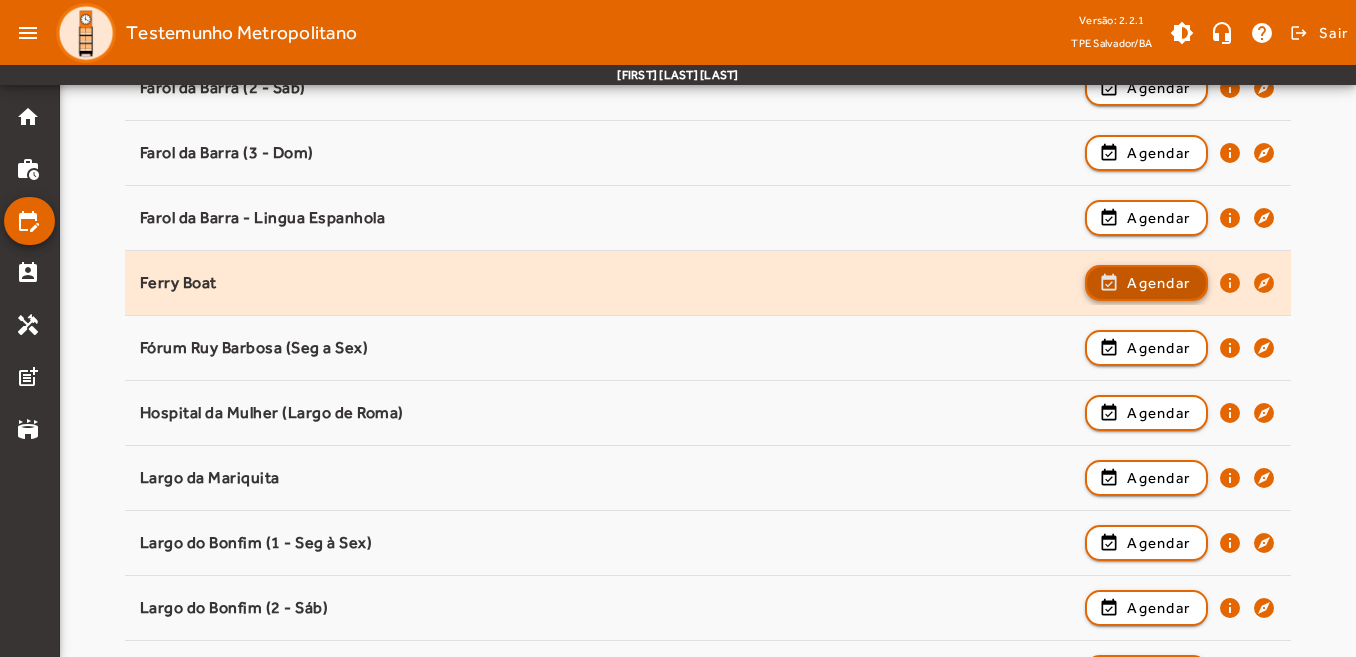 click on "Agendar" 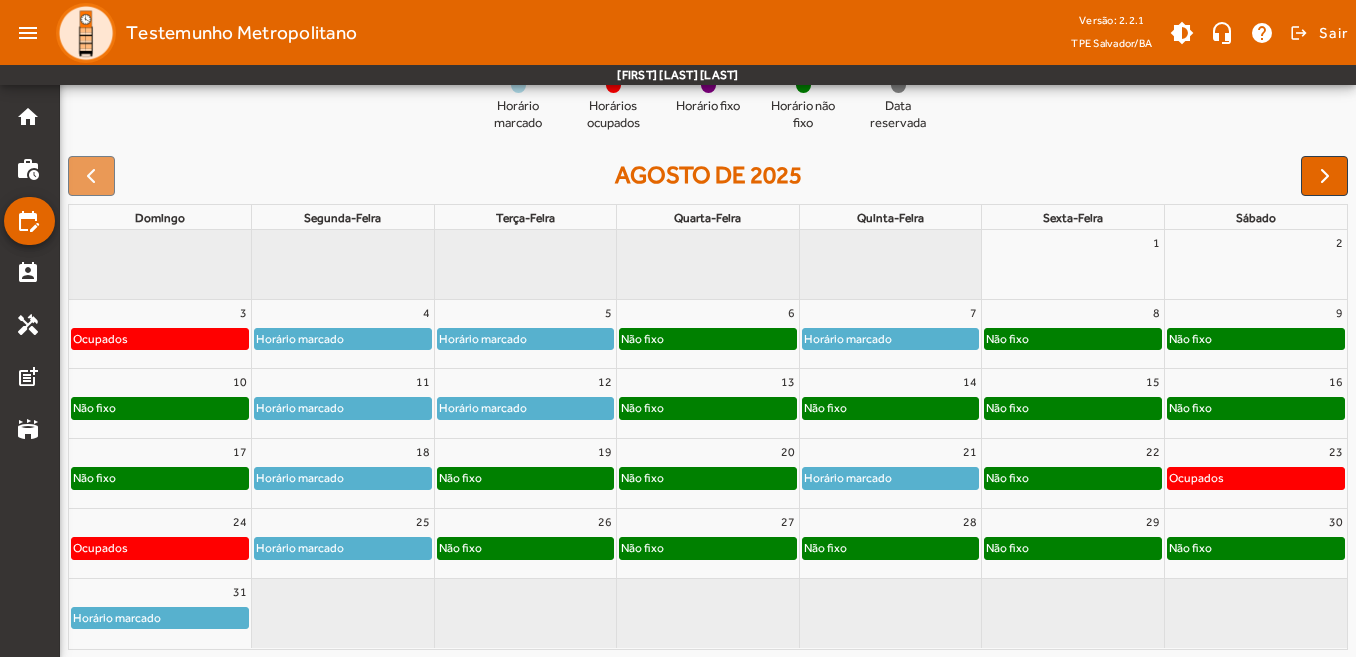 scroll, scrollTop: 229, scrollLeft: 0, axis: vertical 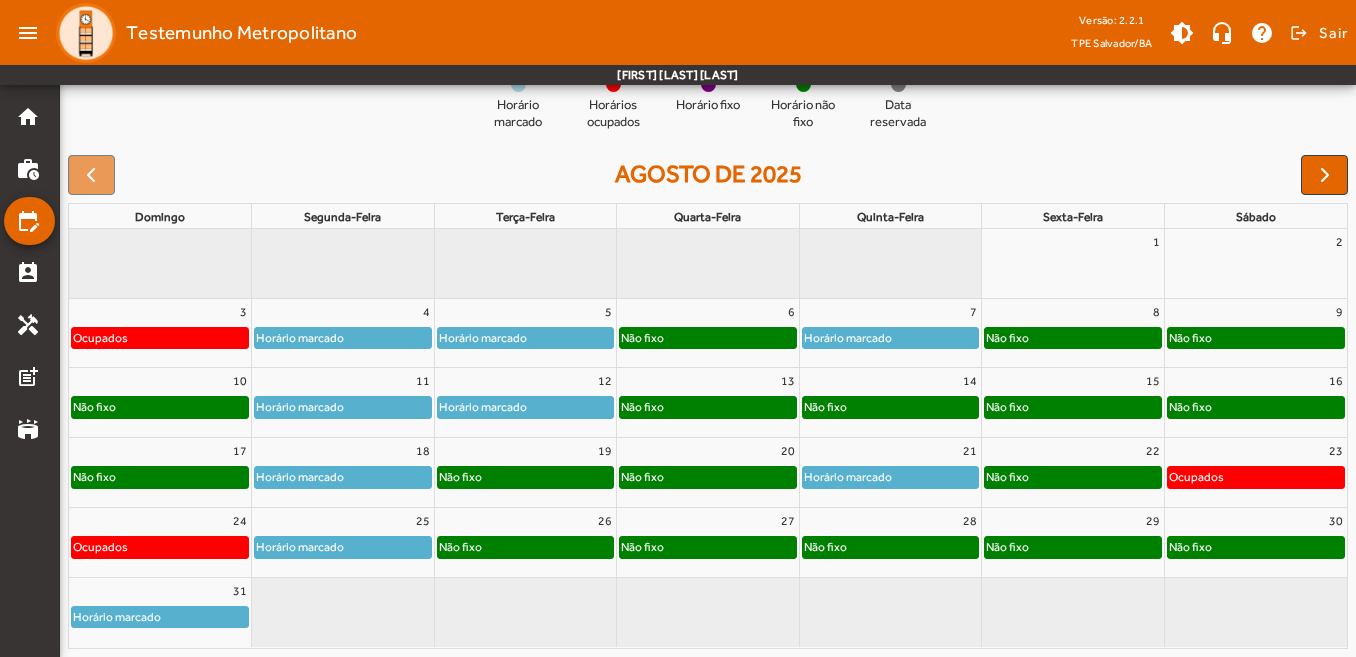 click on "17" at bounding box center (160, 451) 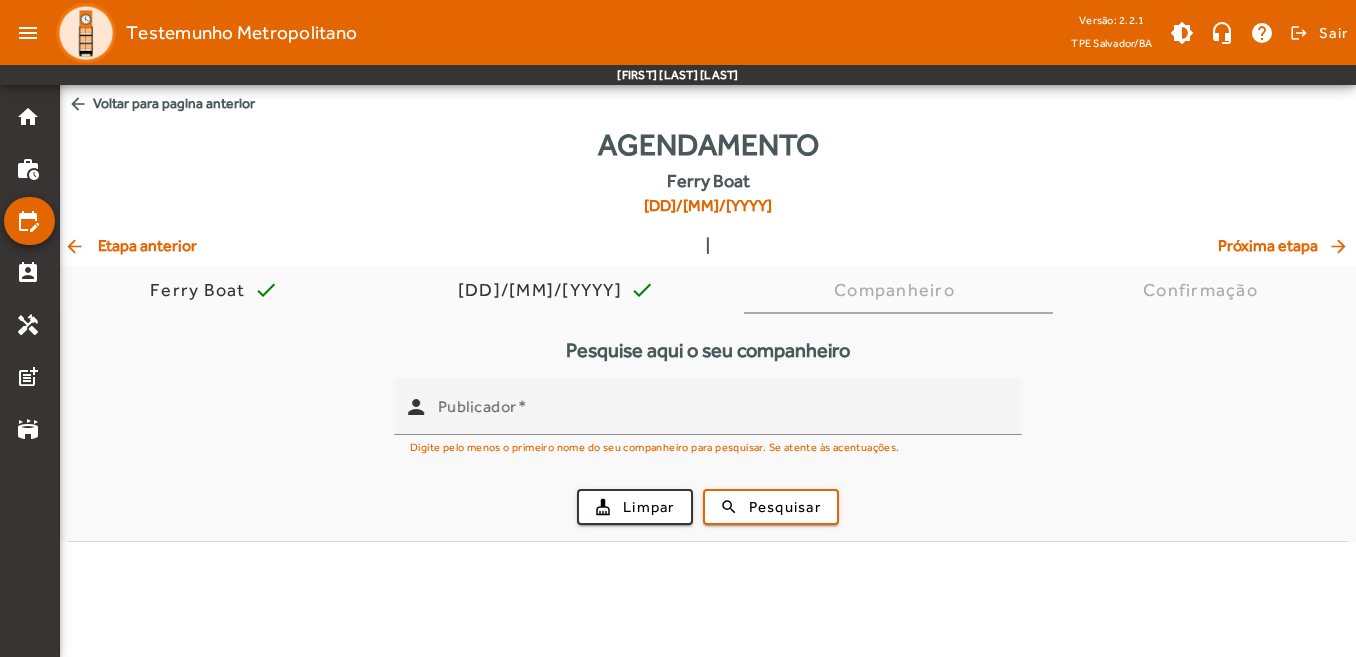 scroll, scrollTop: 0, scrollLeft: 0, axis: both 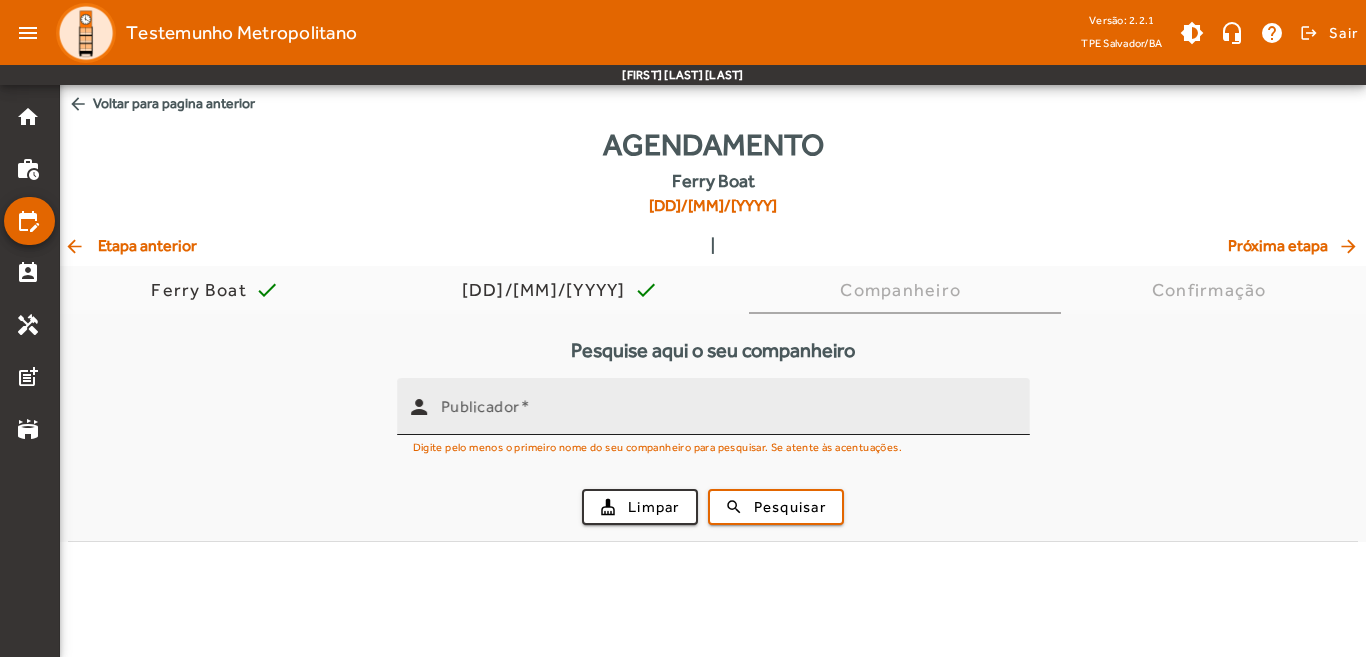 click at bounding box center [525, 406] 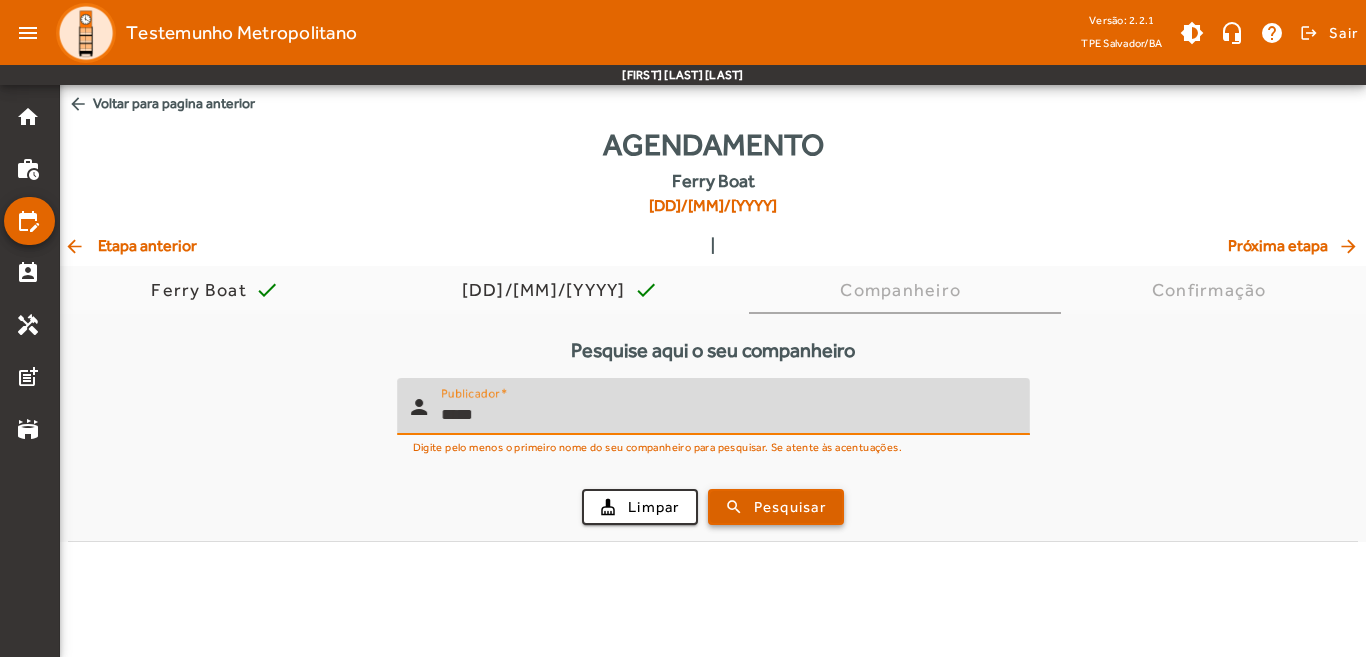 type on "*****" 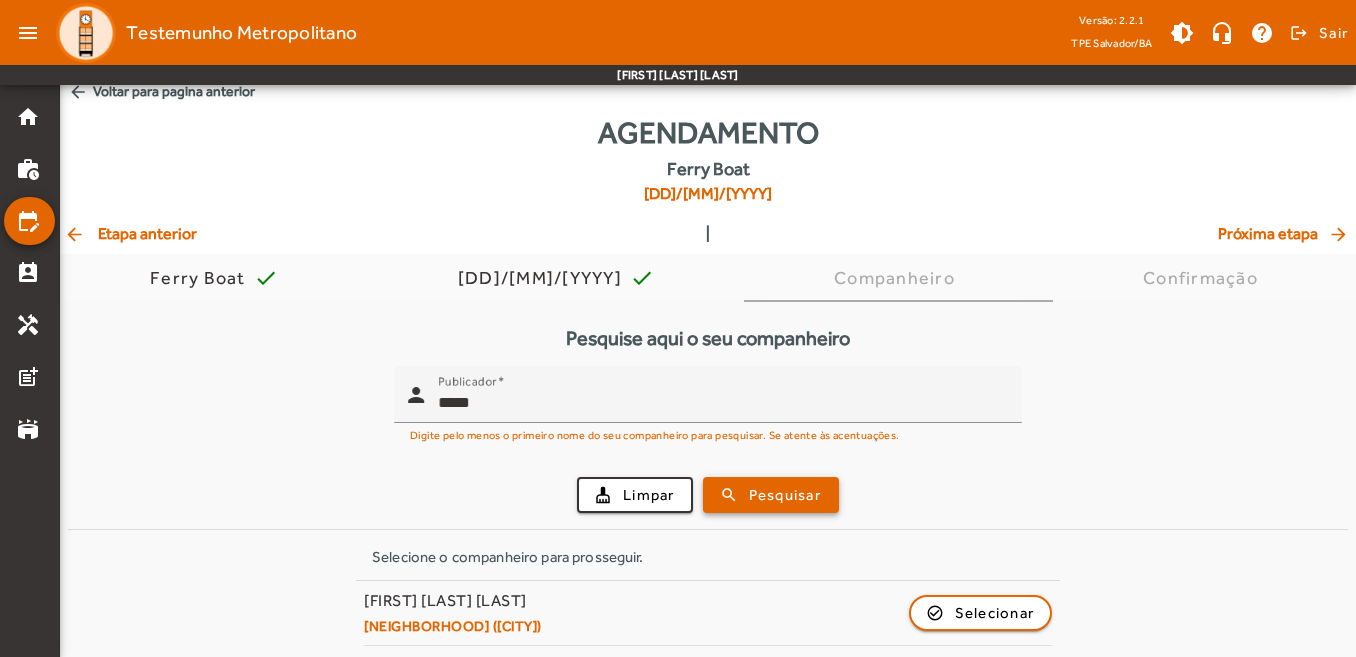 scroll, scrollTop: 16, scrollLeft: 0, axis: vertical 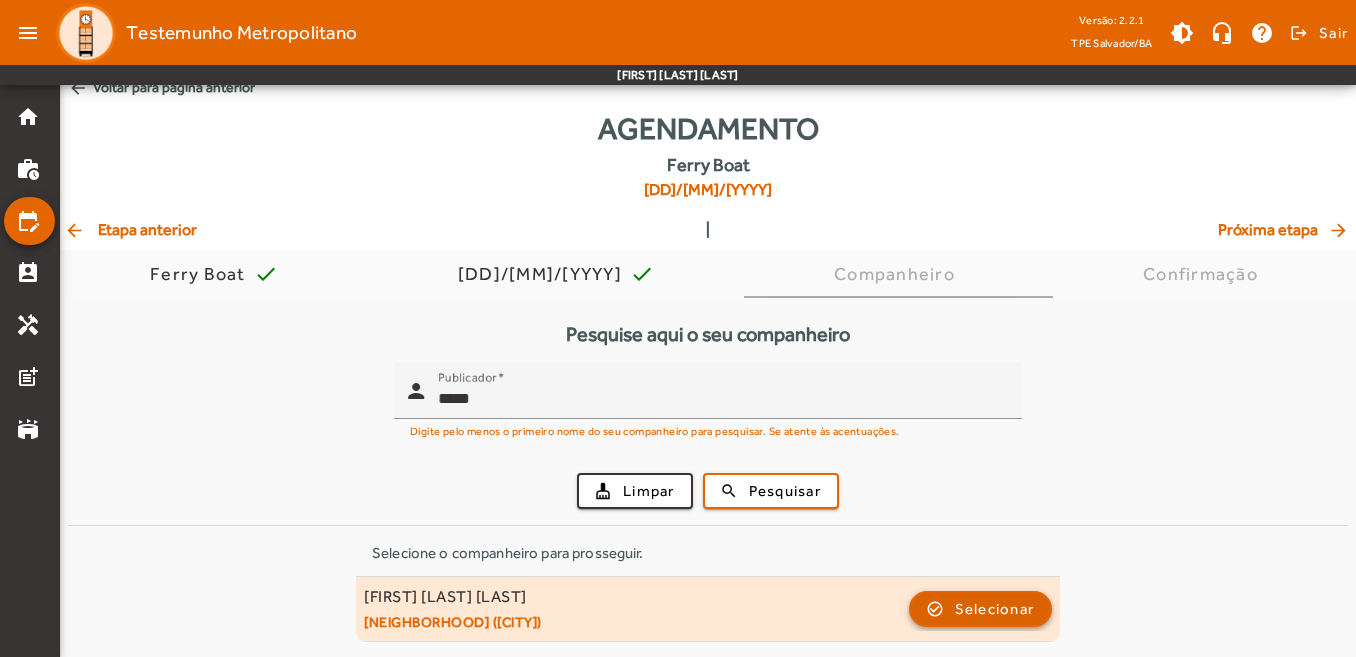 click on "Selecionar" 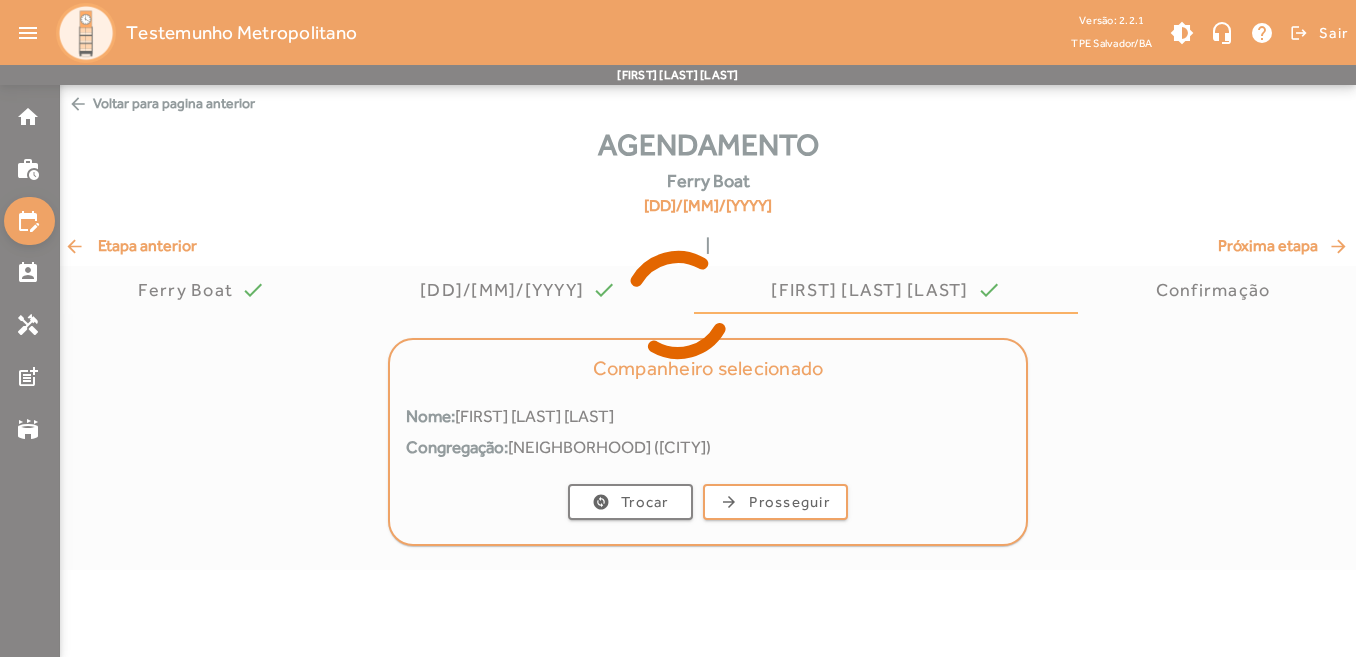 scroll, scrollTop: 0, scrollLeft: 0, axis: both 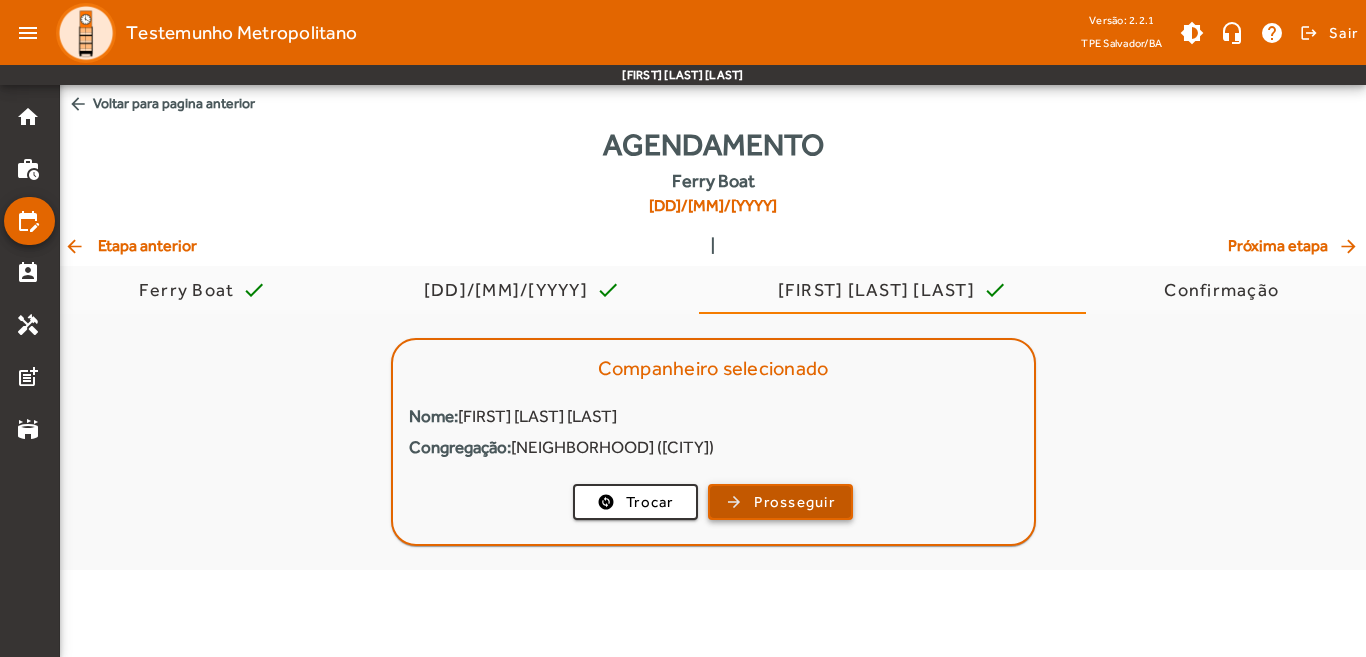 click on "Prosseguir" 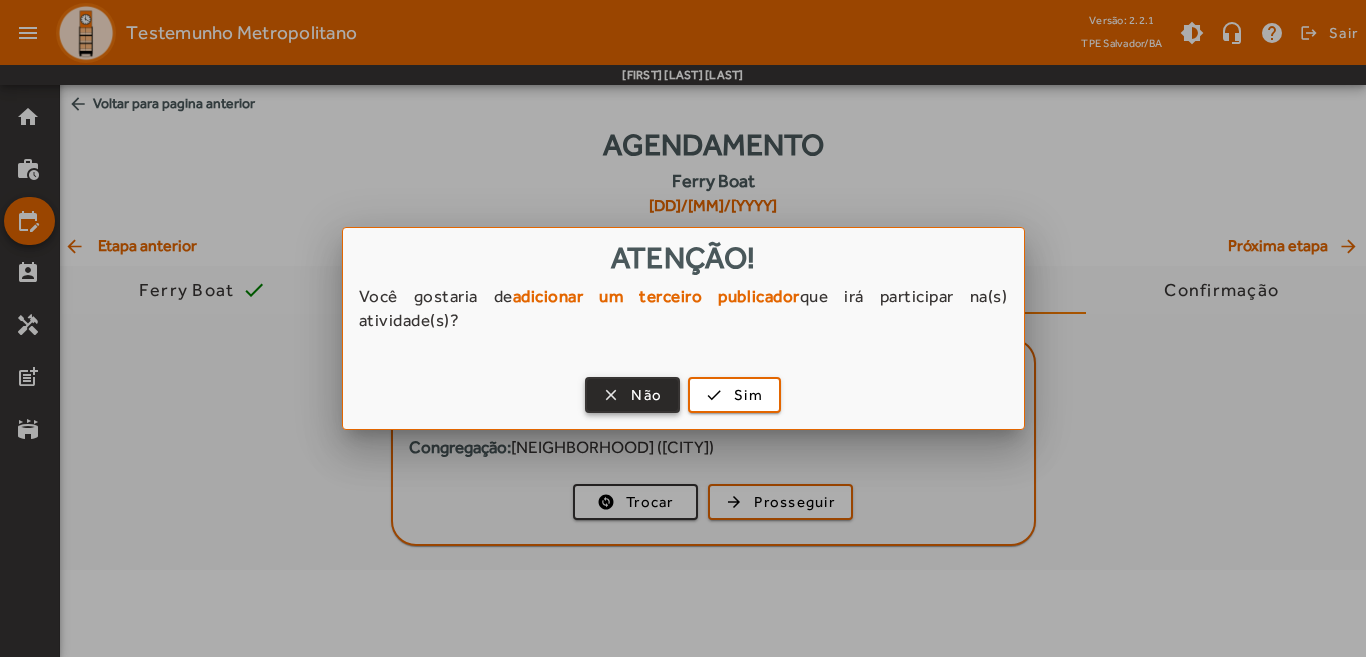 click on "Não" at bounding box center (646, 395) 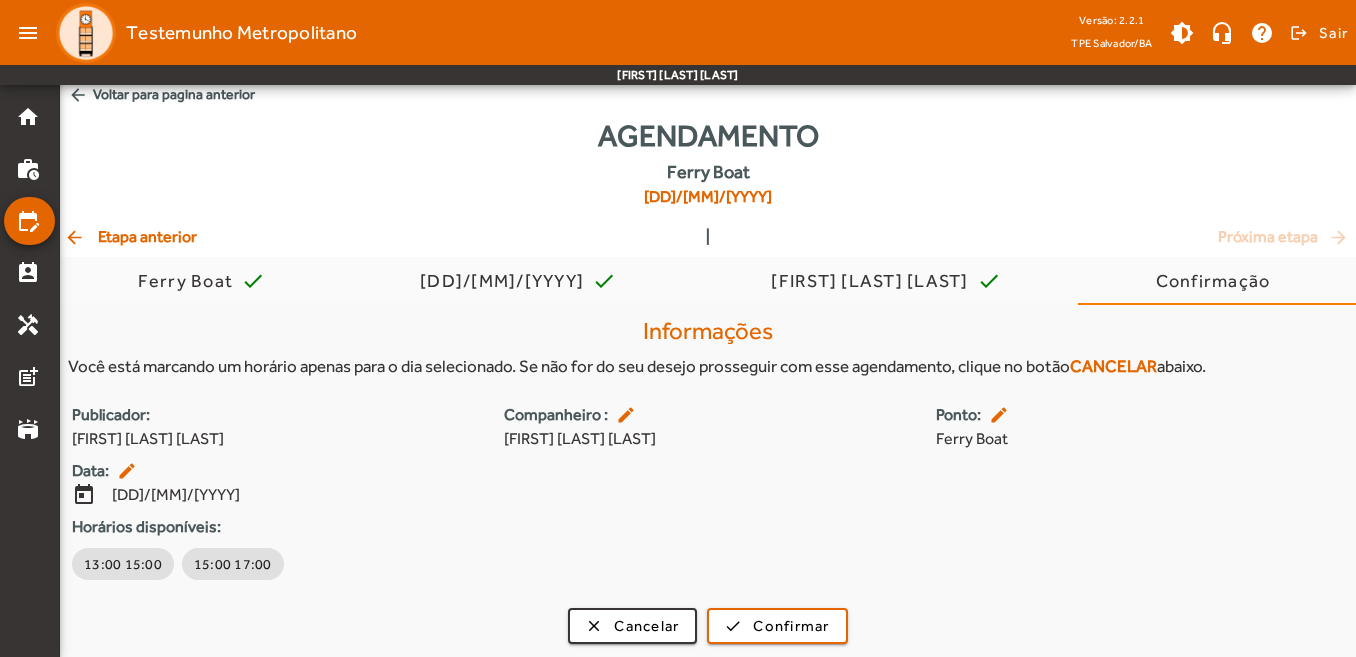scroll, scrollTop: 12, scrollLeft: 0, axis: vertical 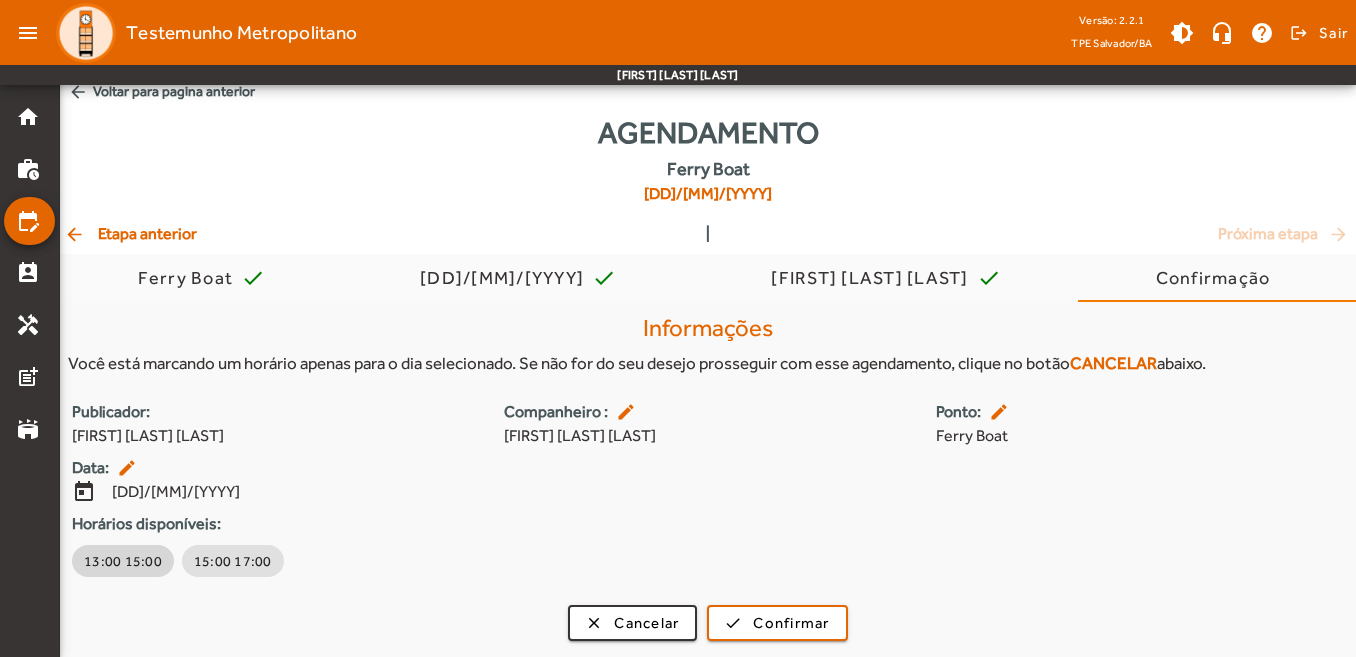 click on "13:00 15:00" at bounding box center [123, 561] 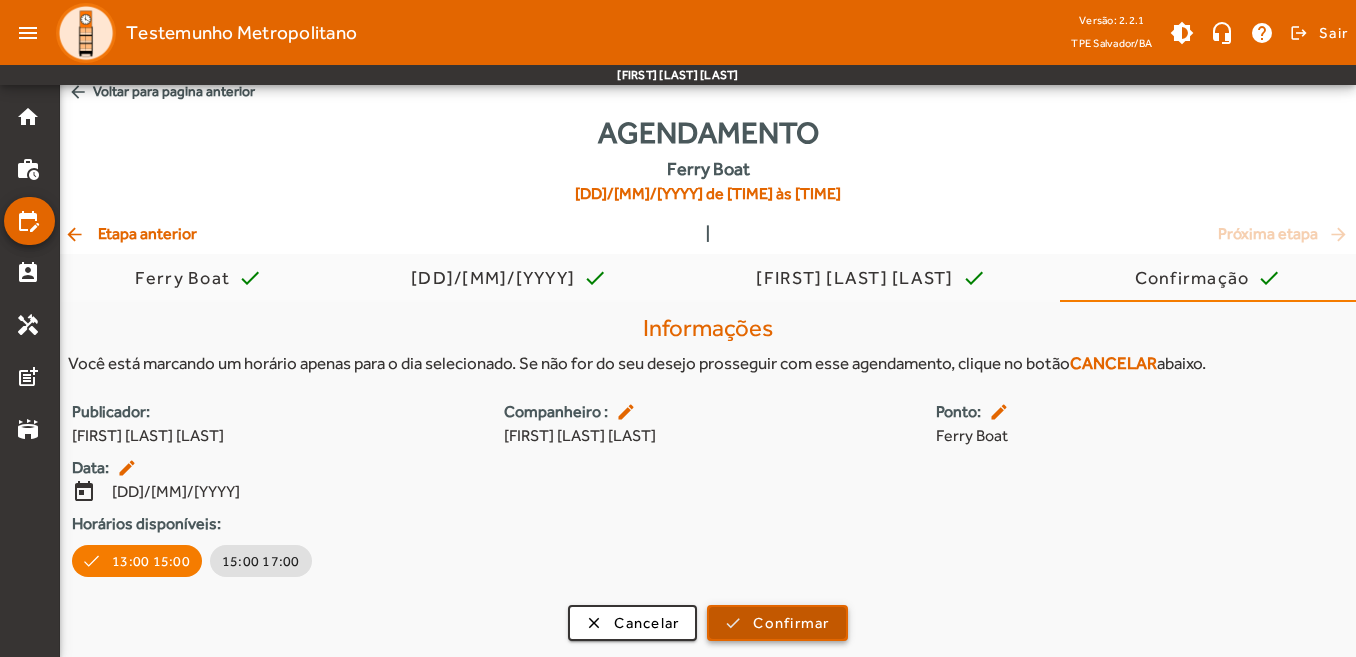 click on "Confirmar" at bounding box center [791, 623] 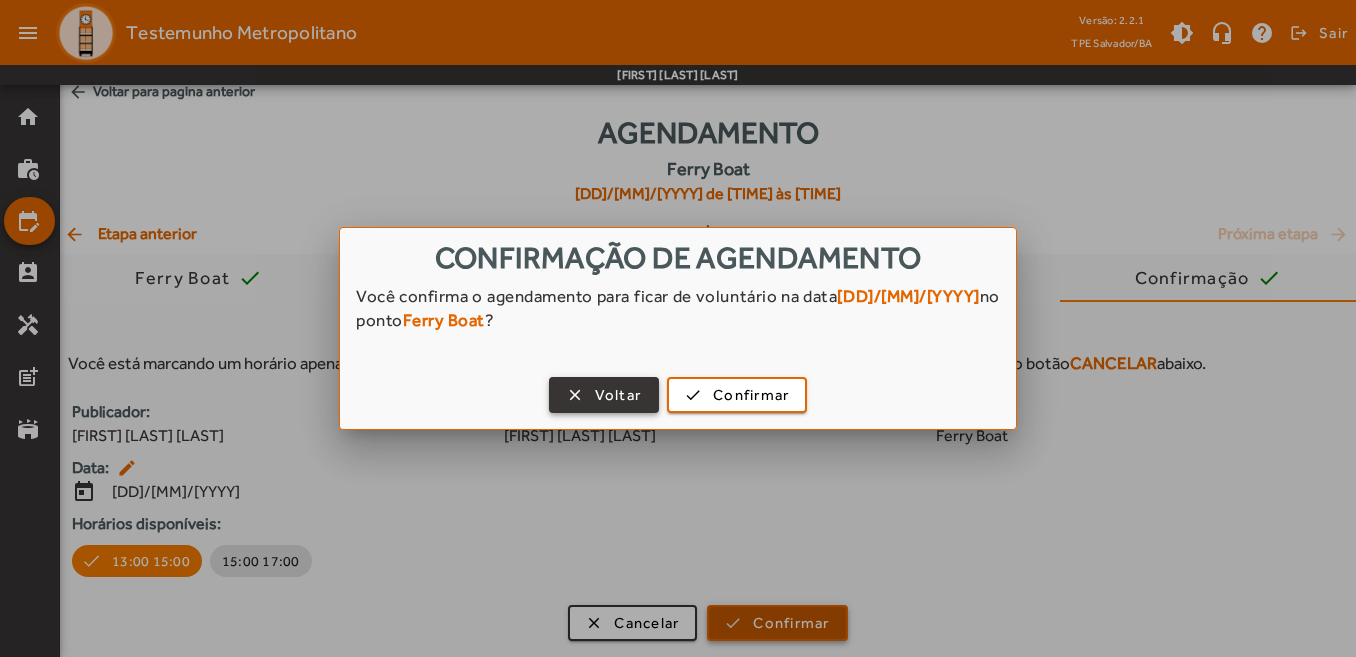 scroll, scrollTop: 0, scrollLeft: 0, axis: both 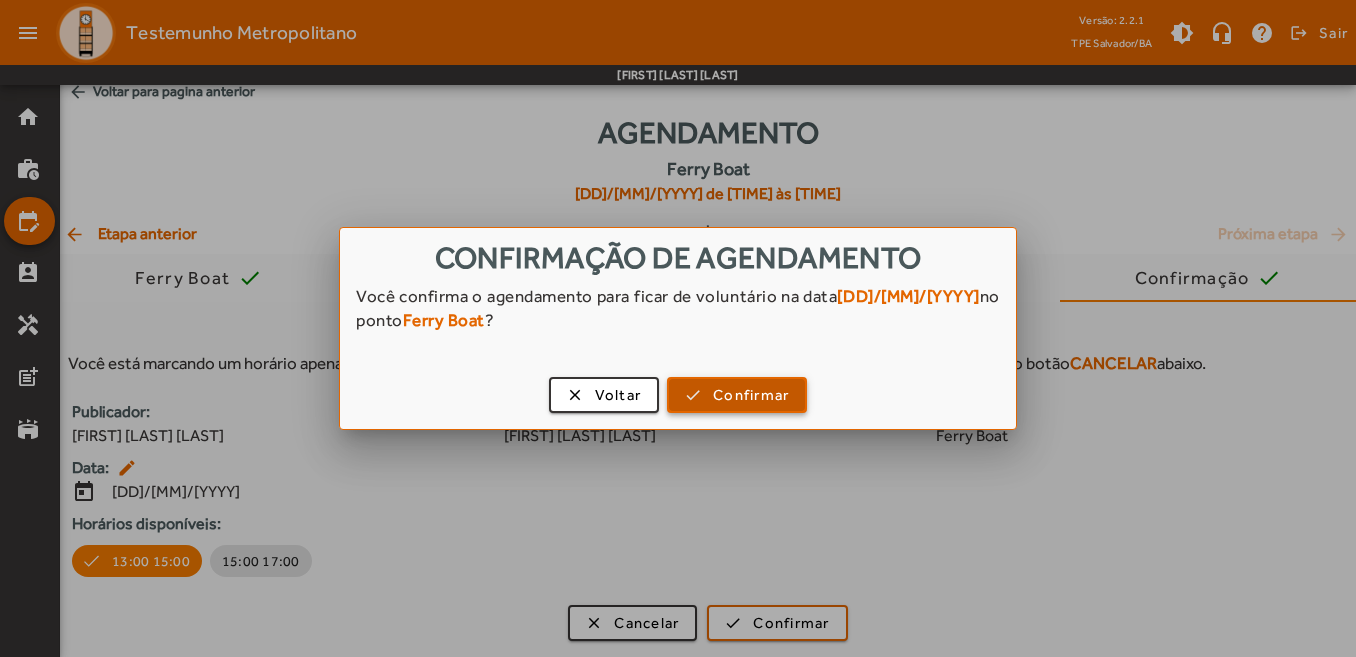 click on "Confirmar" at bounding box center (751, 395) 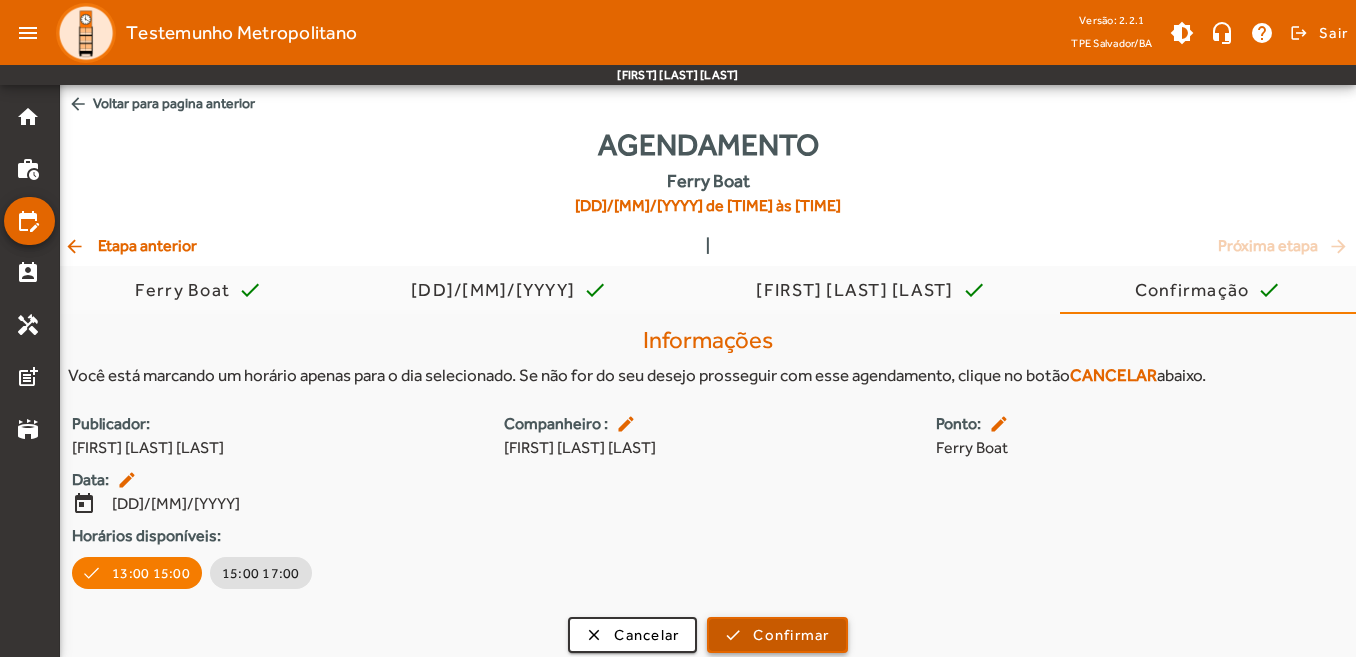 scroll, scrollTop: 12, scrollLeft: 0, axis: vertical 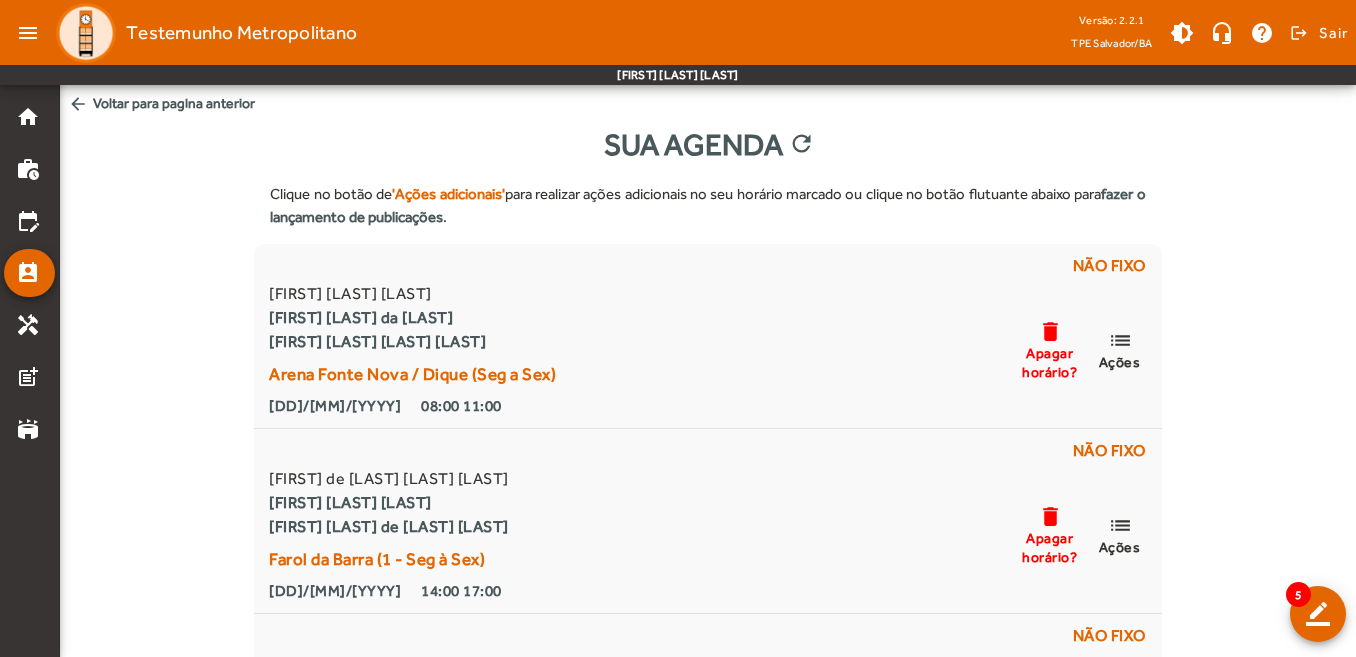 click on "arrow_back  Voltar para pagina anterior" 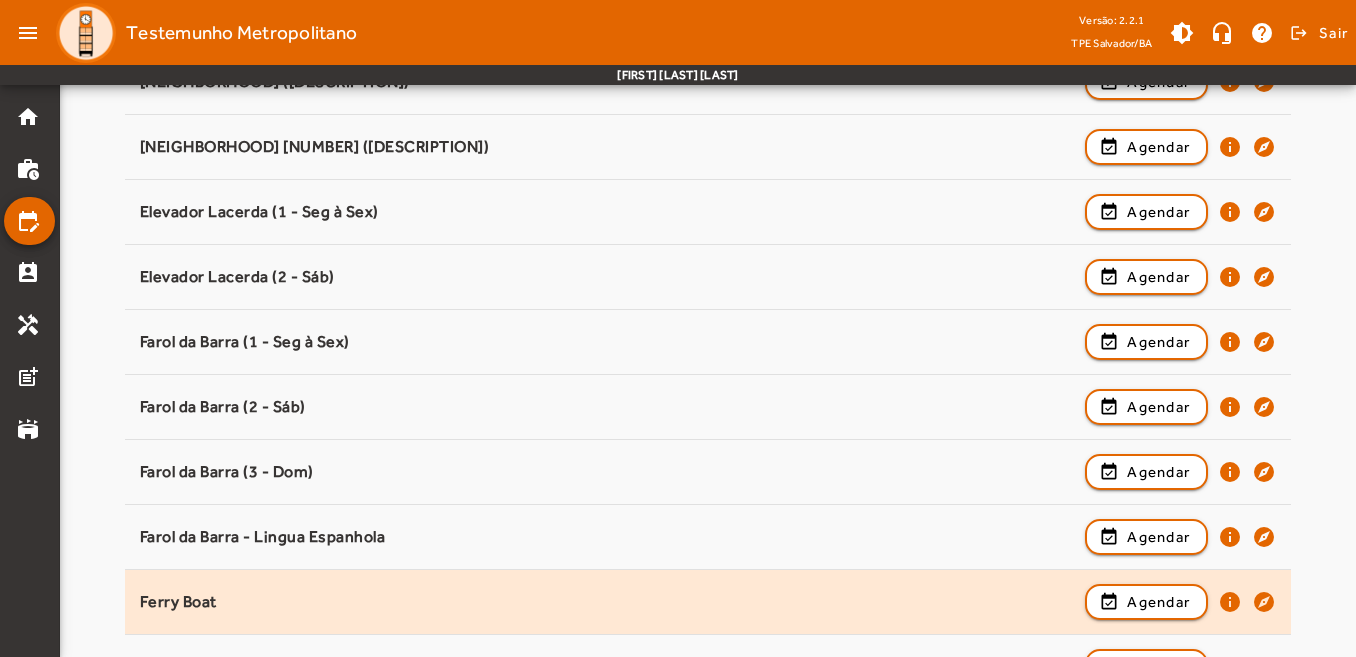 scroll, scrollTop: 600, scrollLeft: 0, axis: vertical 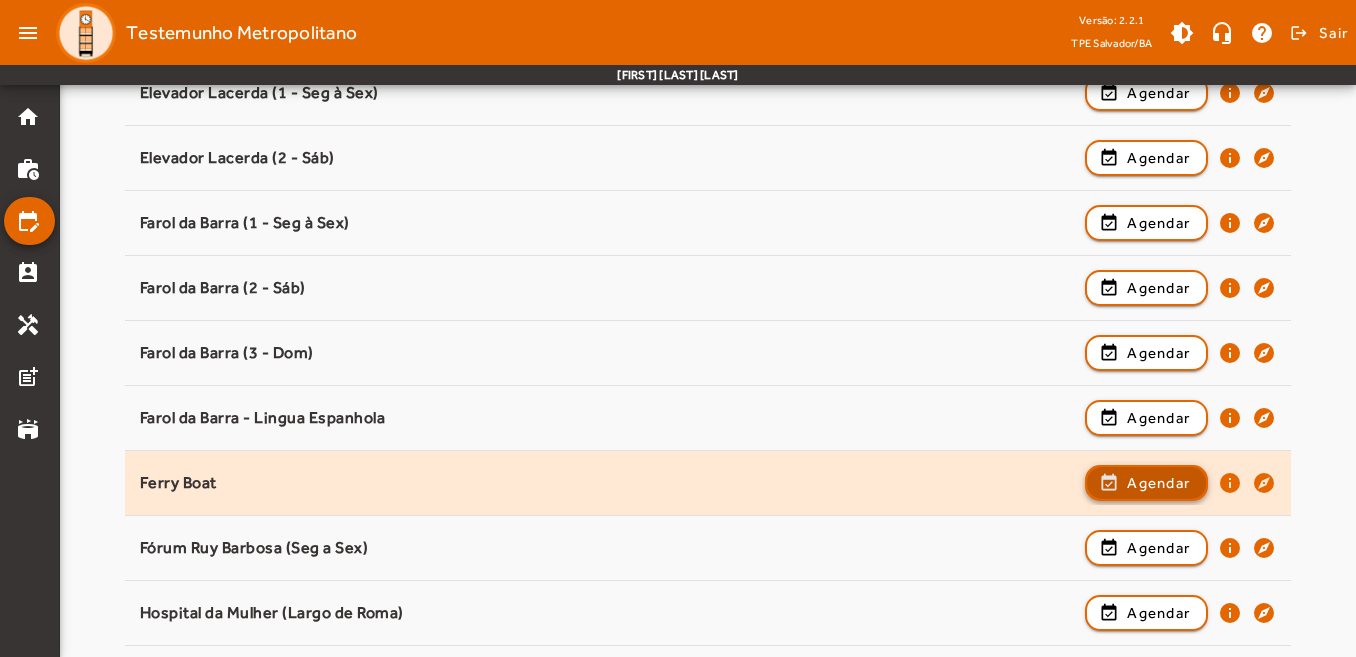 click on "Agendar" 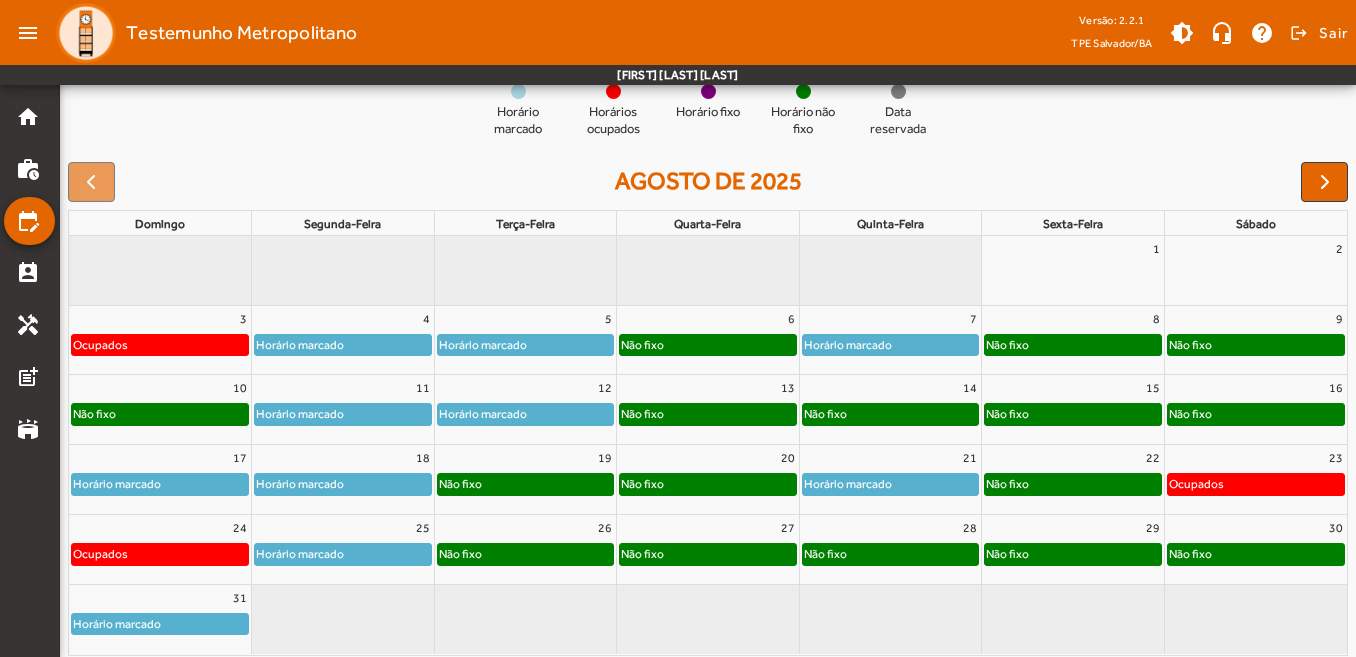 scroll, scrollTop: 229, scrollLeft: 0, axis: vertical 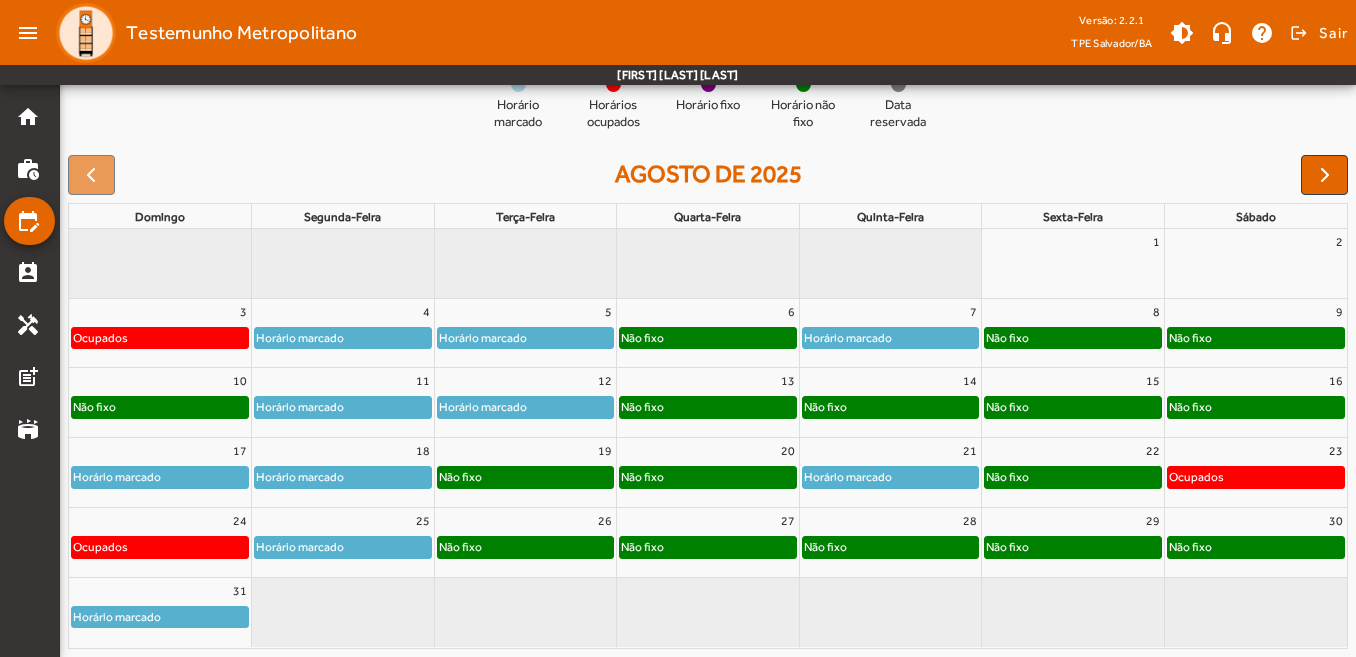click on "17" at bounding box center (160, 451) 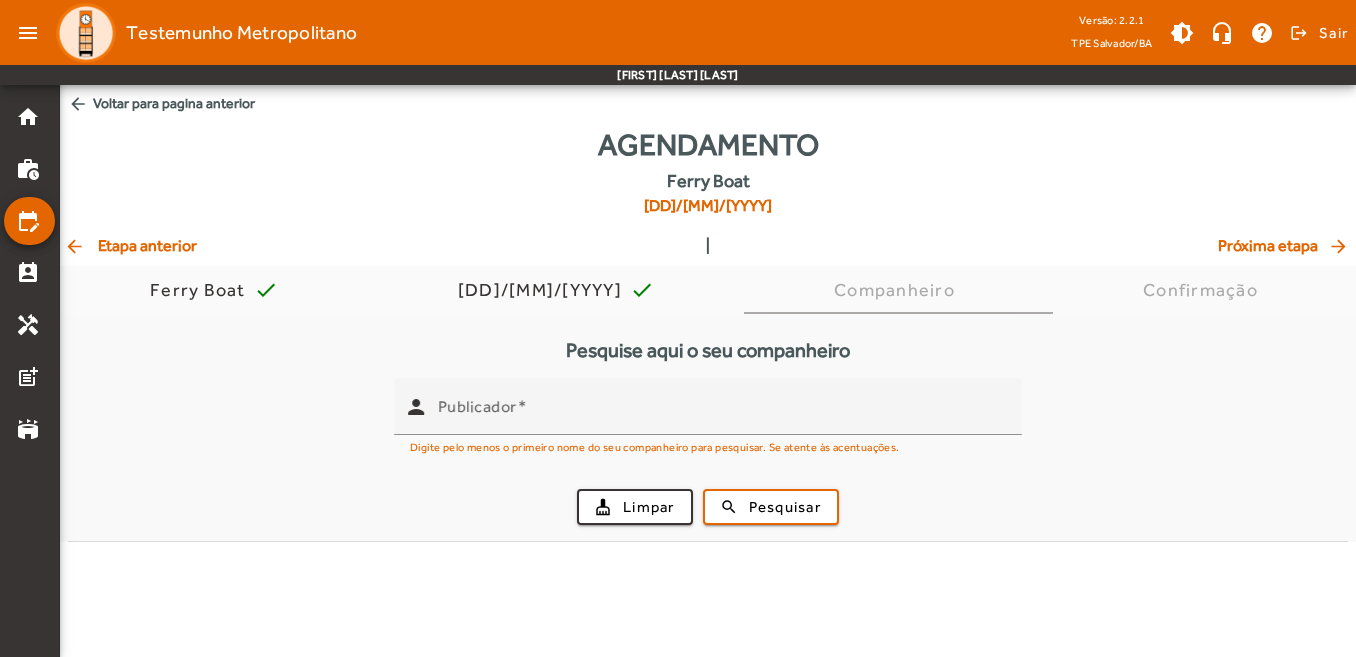 scroll, scrollTop: 0, scrollLeft: 0, axis: both 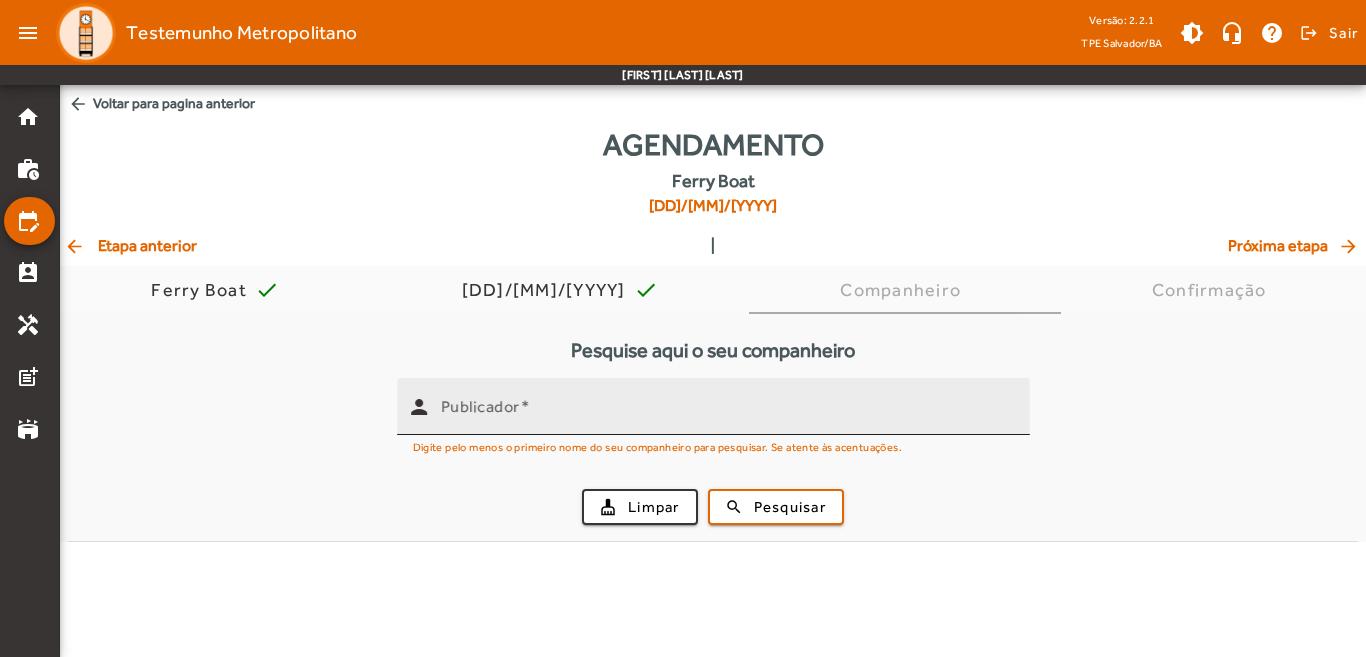 click on "Publicador" at bounding box center [727, 415] 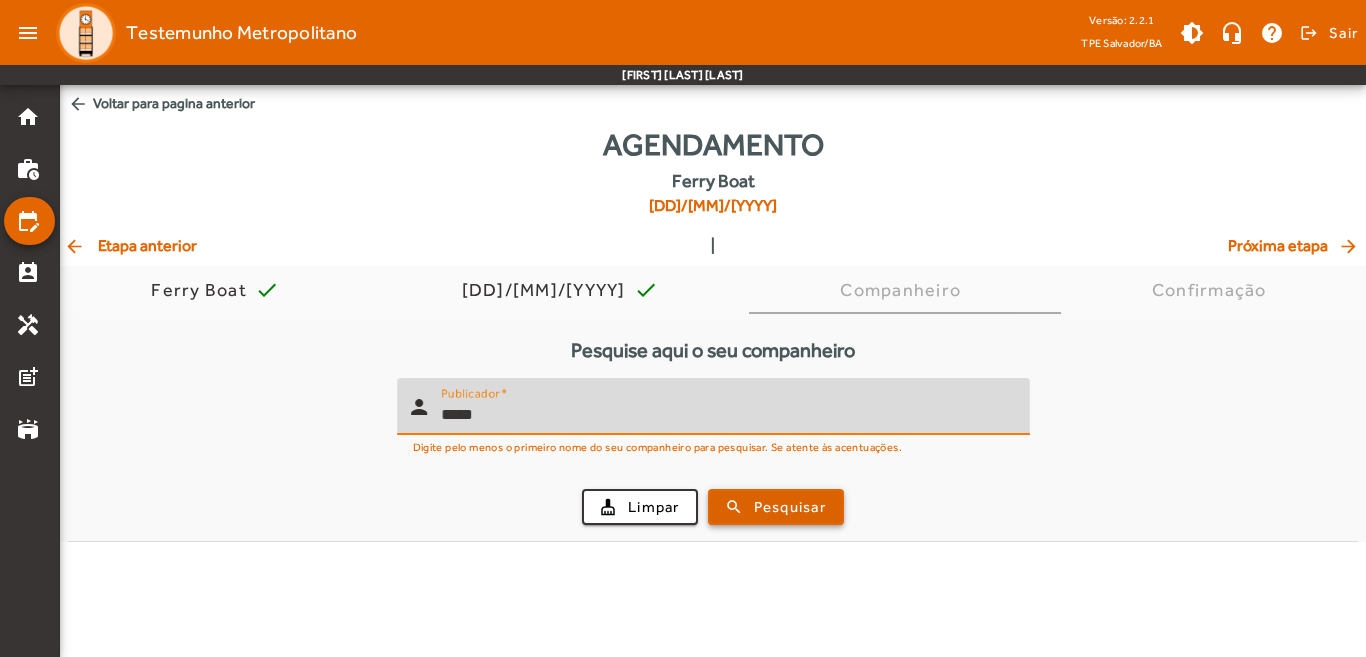 type on "*****" 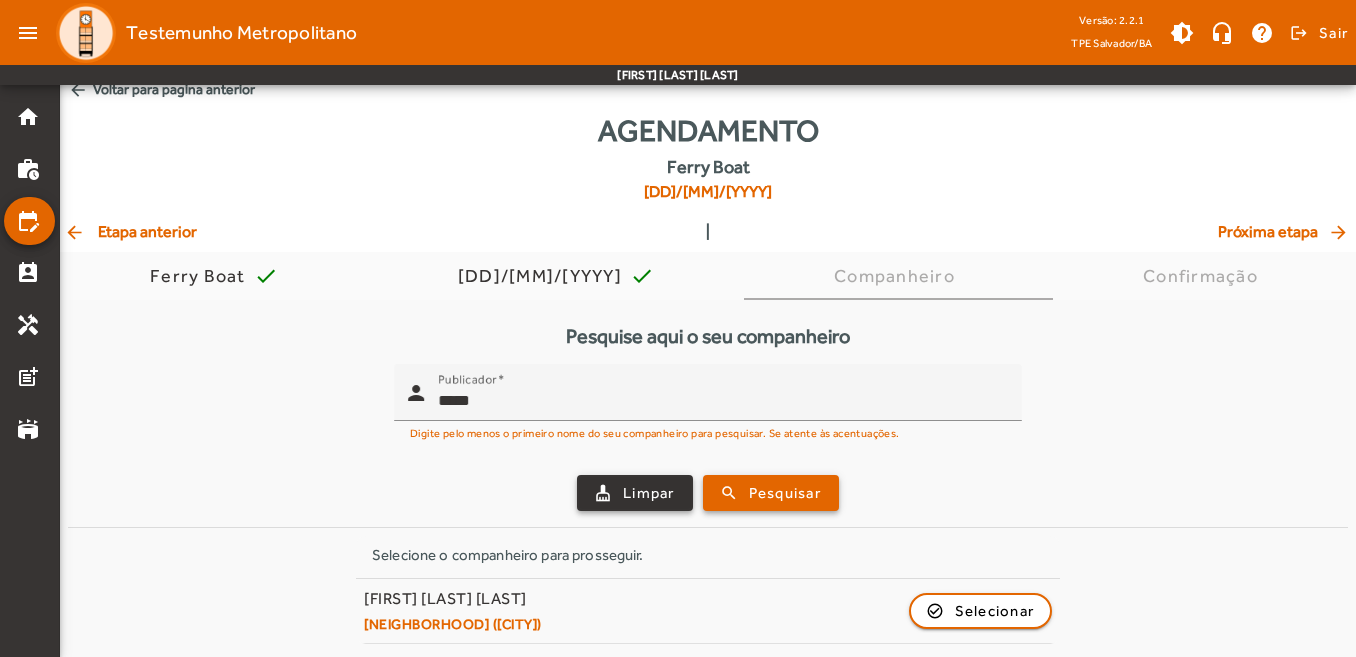 scroll, scrollTop: 16, scrollLeft: 0, axis: vertical 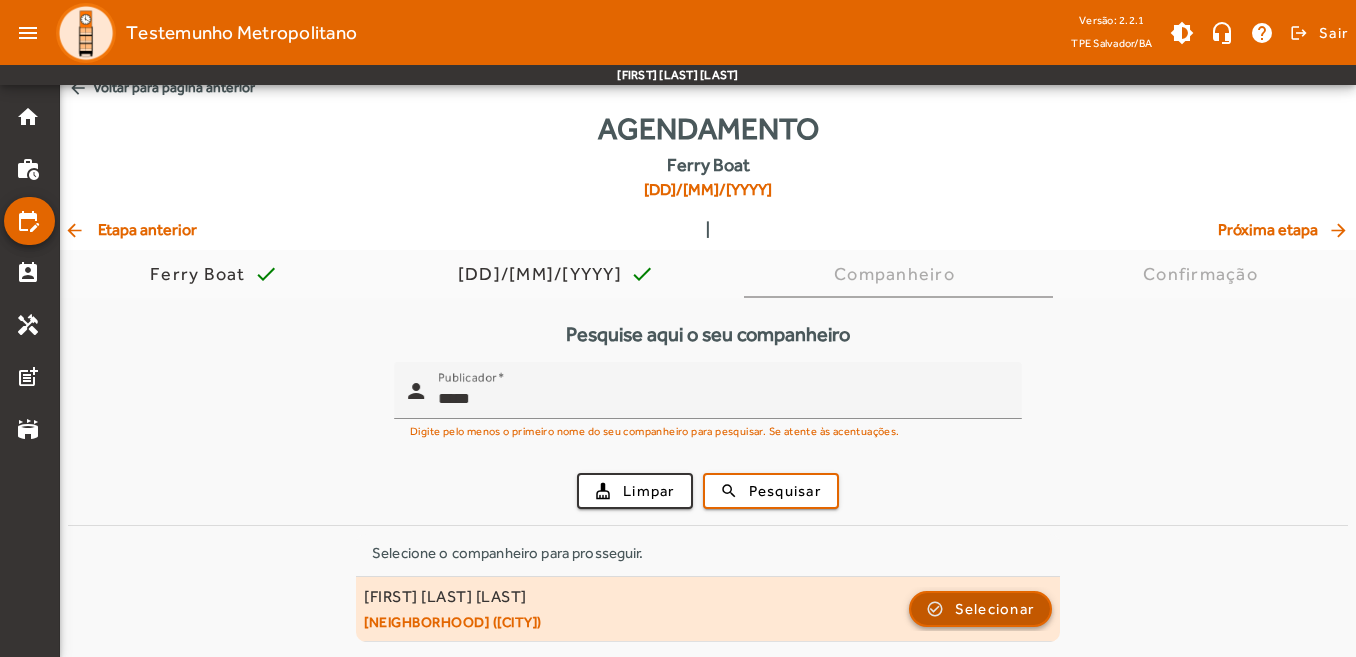 click on "Selecionar" 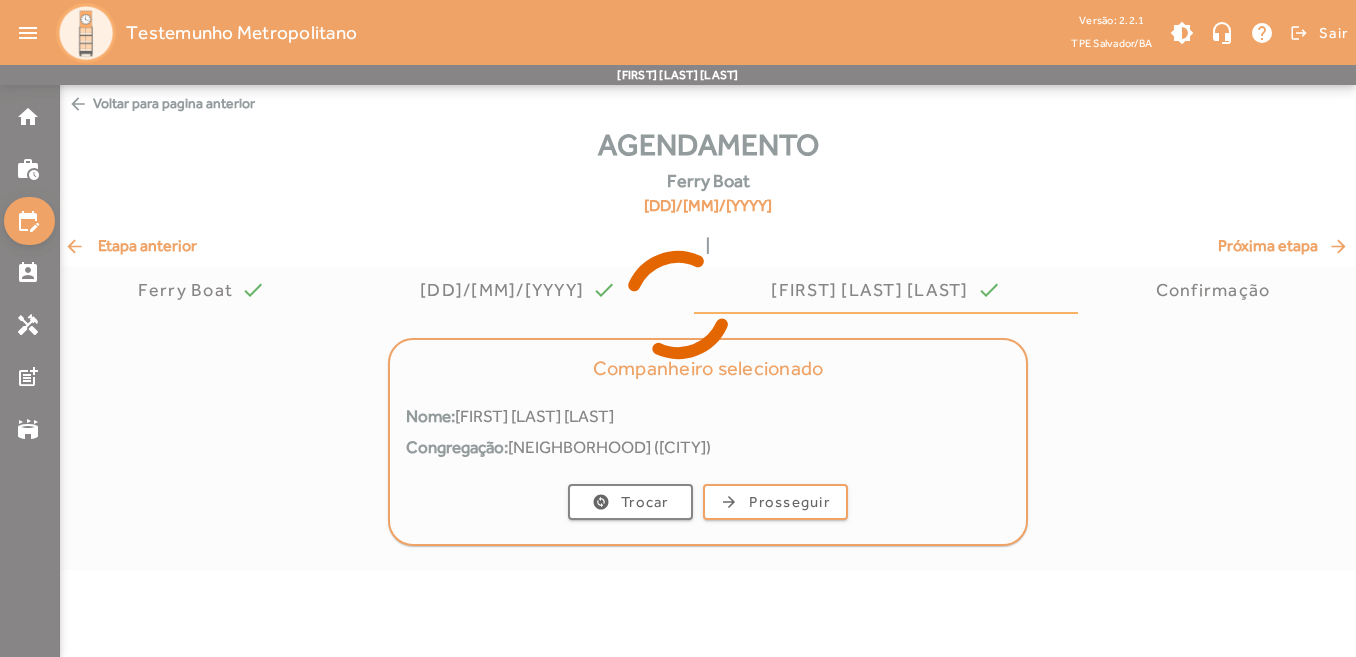scroll, scrollTop: 0, scrollLeft: 0, axis: both 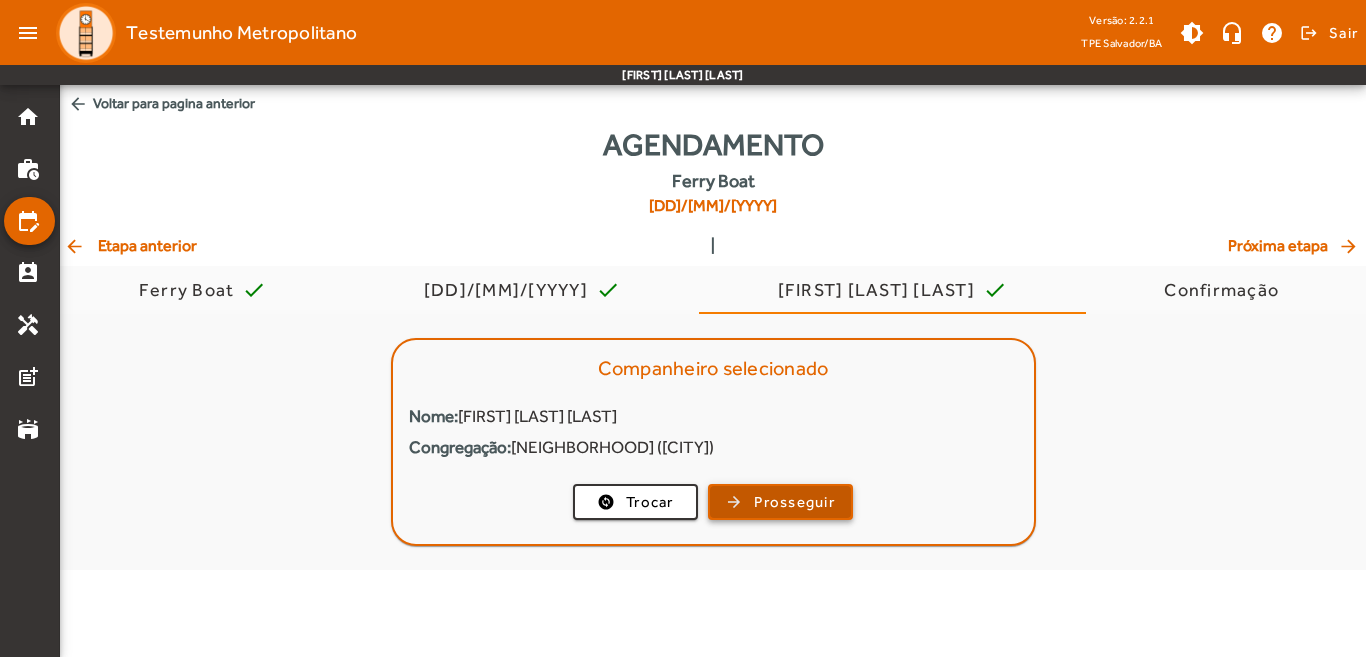 click on "Prosseguir" 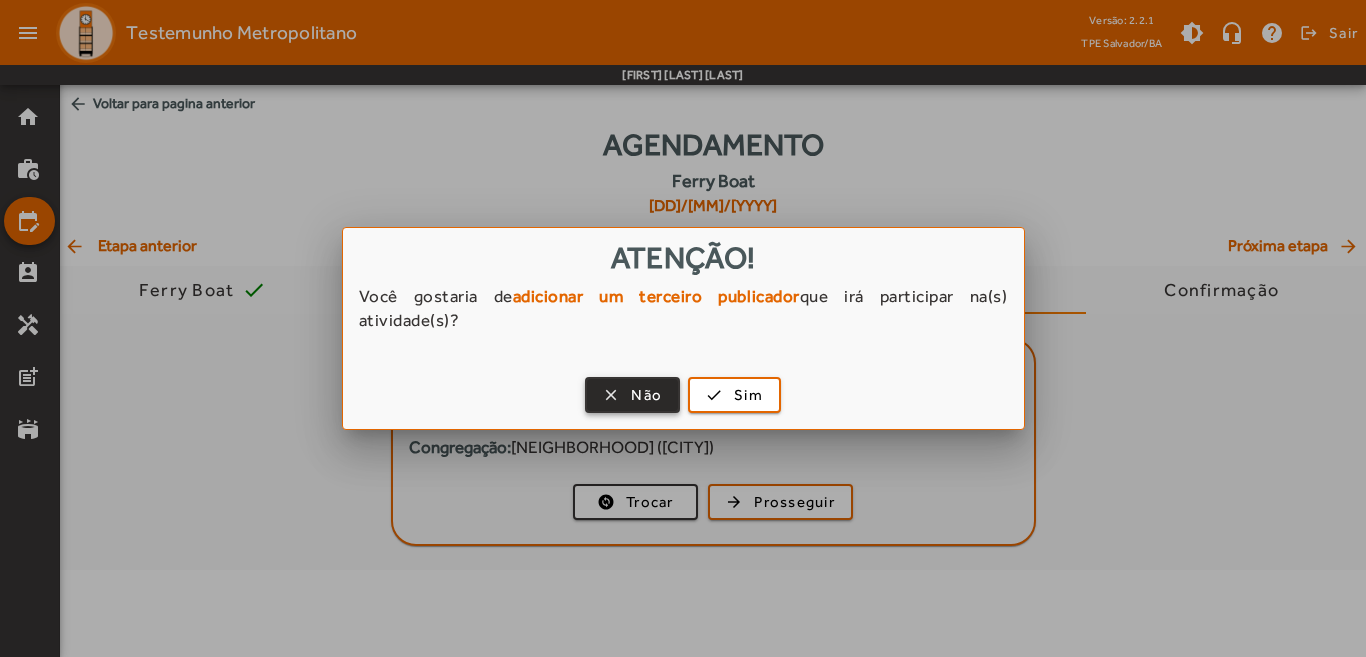 click on "Não" at bounding box center [646, 395] 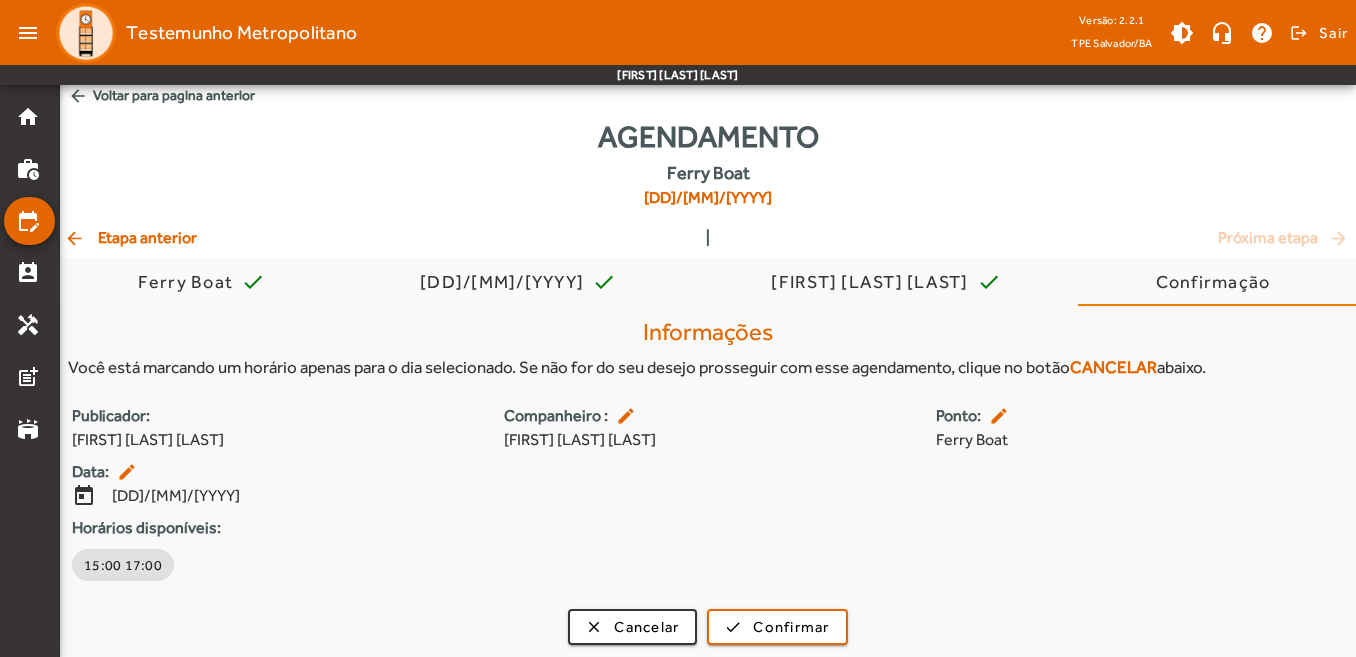 scroll, scrollTop: 12, scrollLeft: 0, axis: vertical 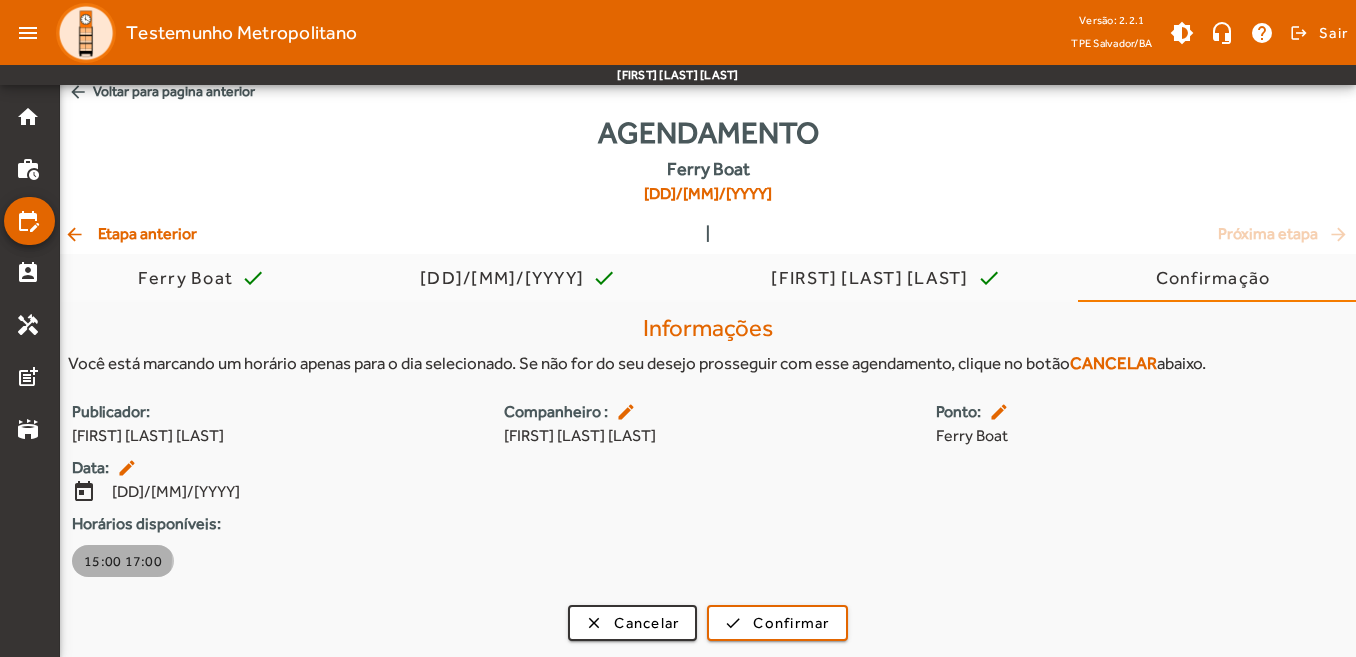 click on "15:00 17:00" at bounding box center [123, 561] 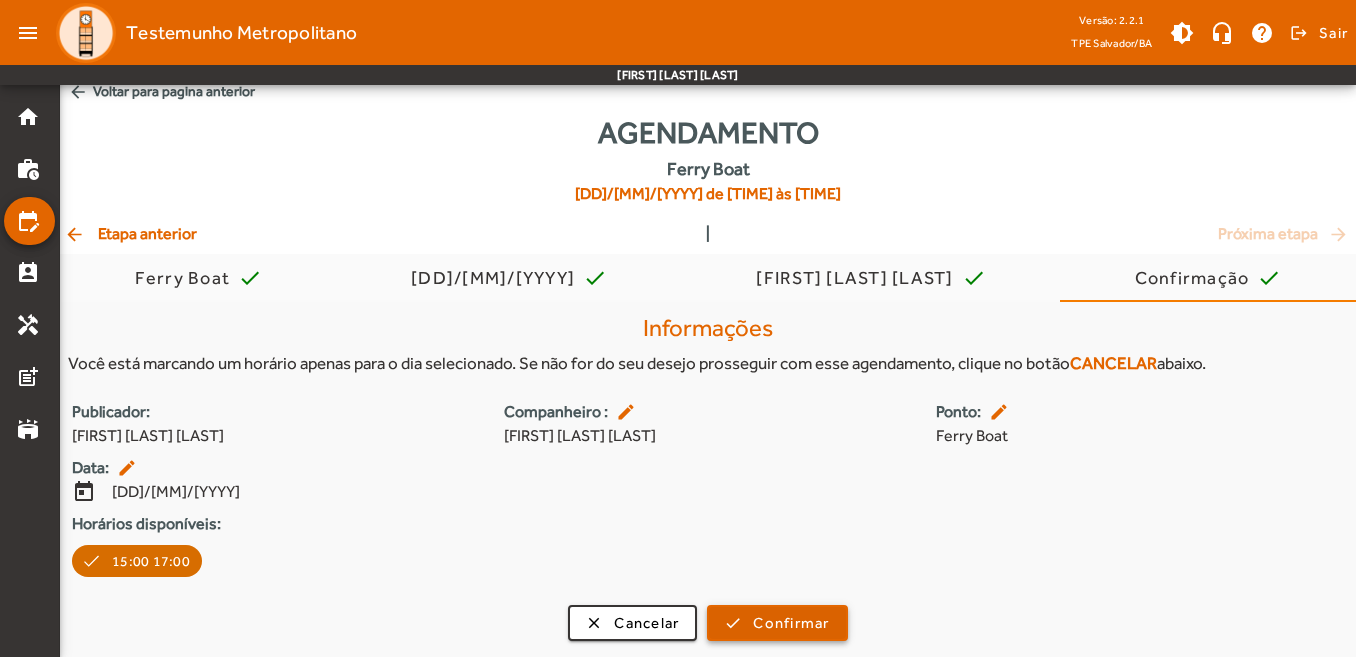 click on "Confirmar" at bounding box center (791, 623) 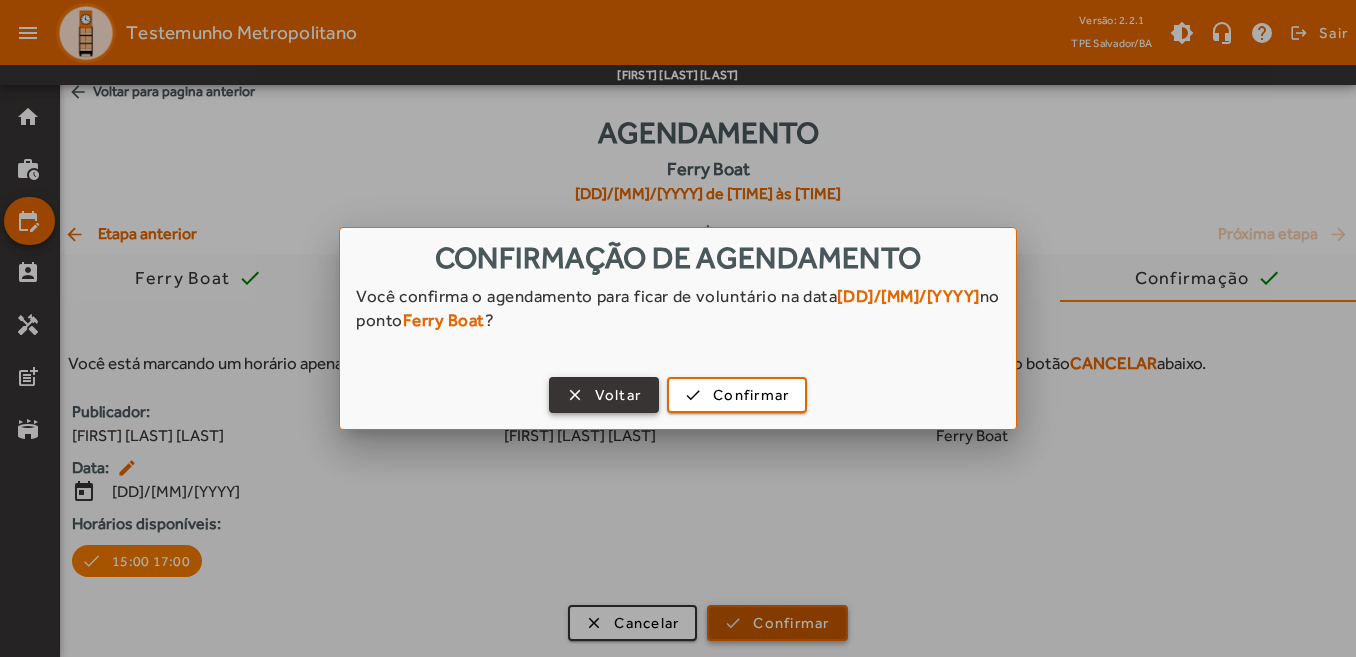 scroll, scrollTop: 0, scrollLeft: 0, axis: both 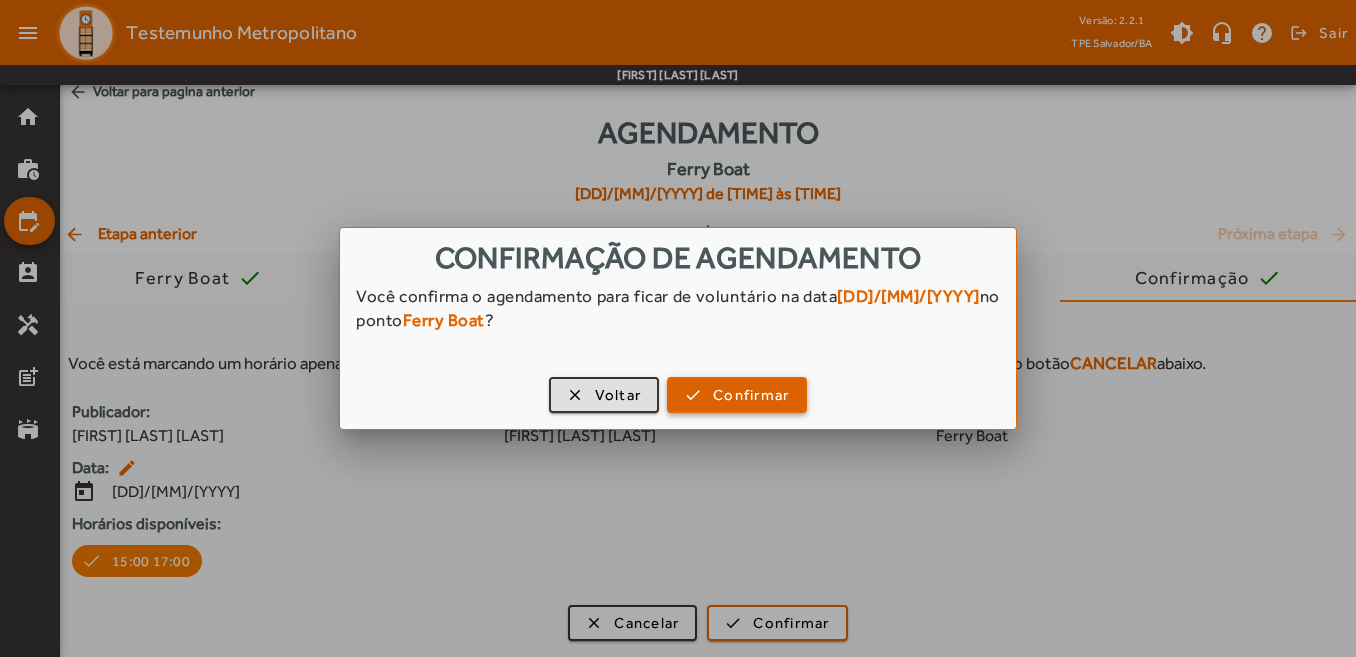 click on "Confirmar" at bounding box center (751, 395) 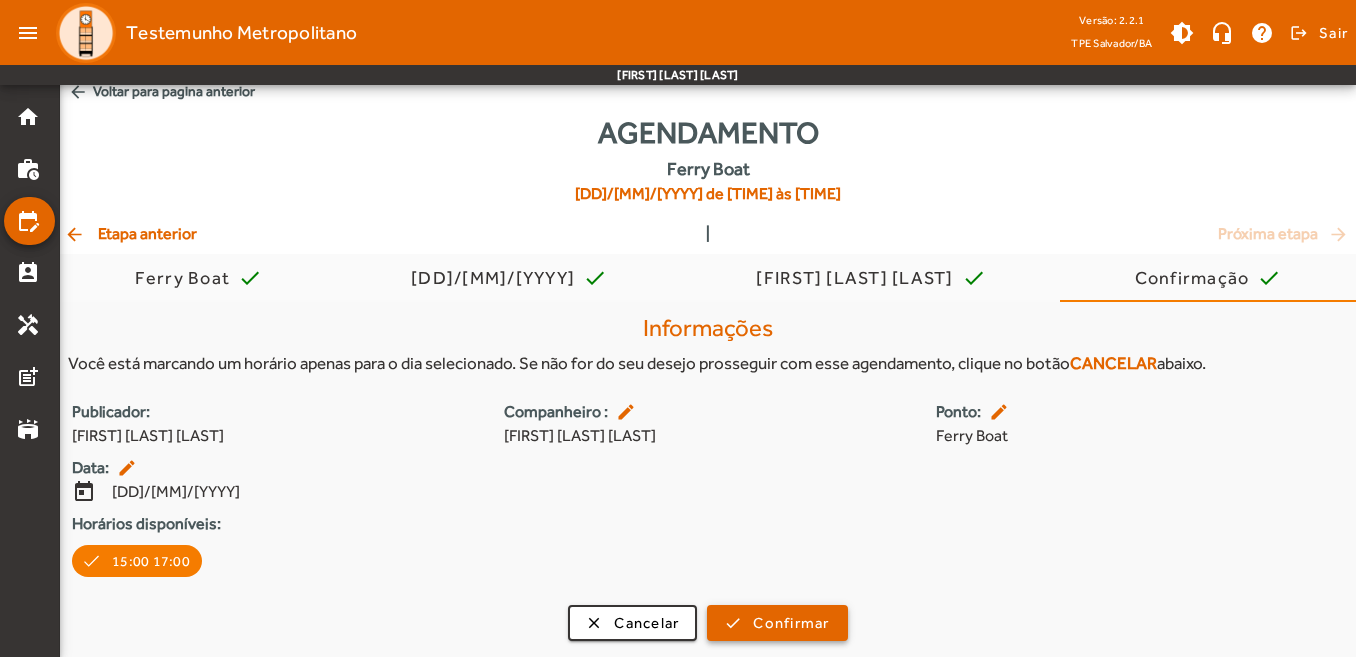 scroll, scrollTop: 12, scrollLeft: 0, axis: vertical 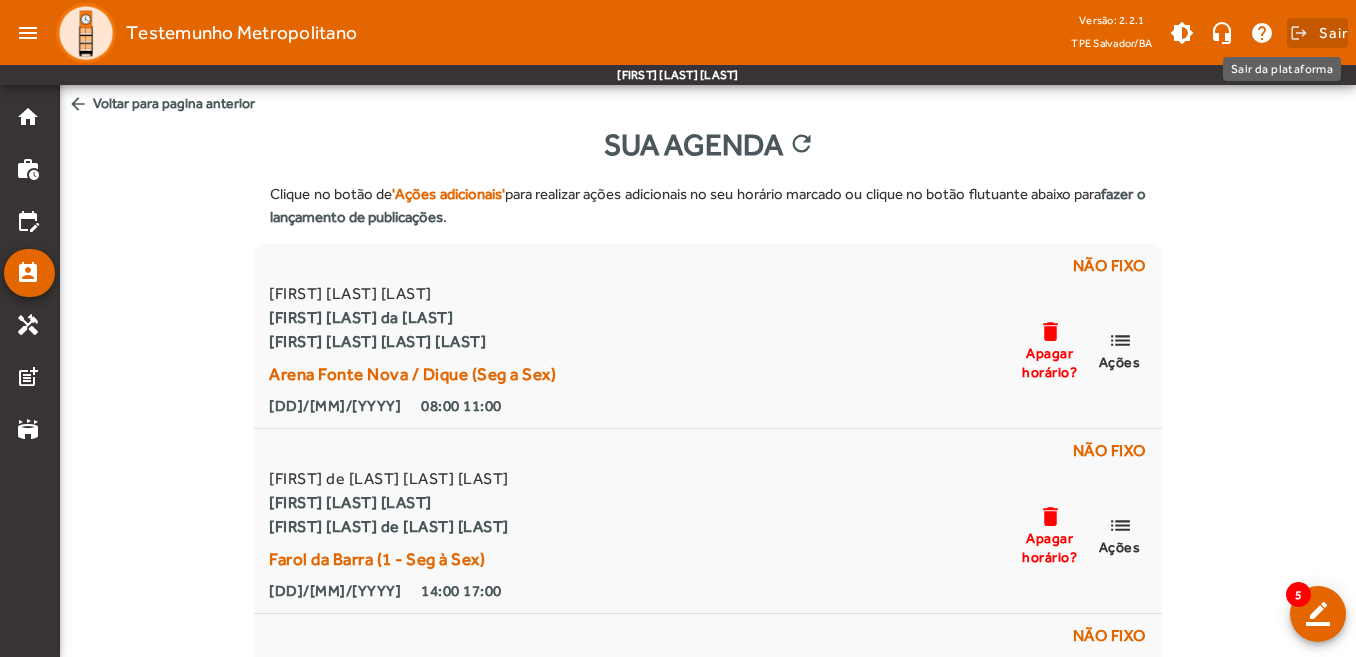 click on "Sair" 